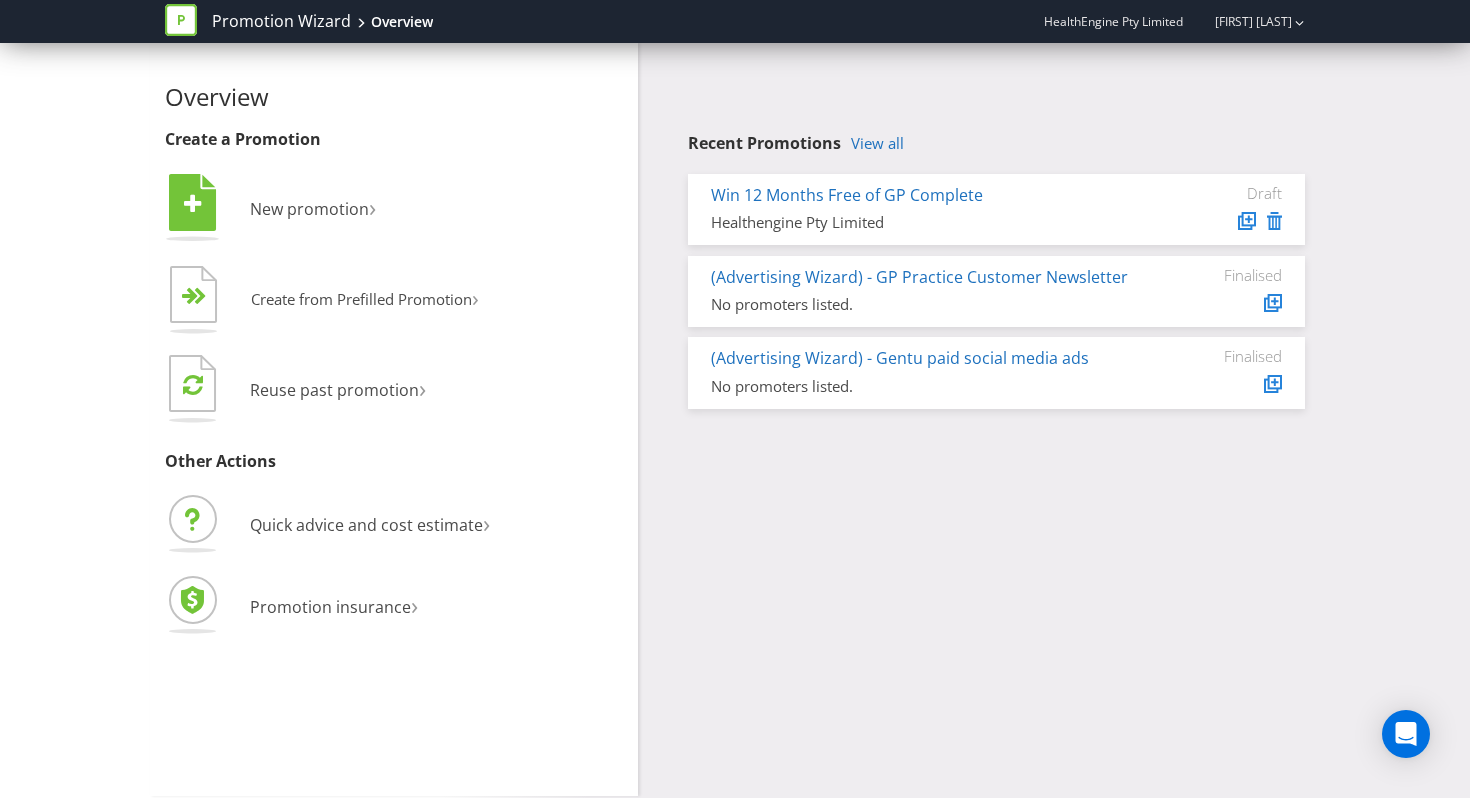 scroll, scrollTop: 0, scrollLeft: 0, axis: both 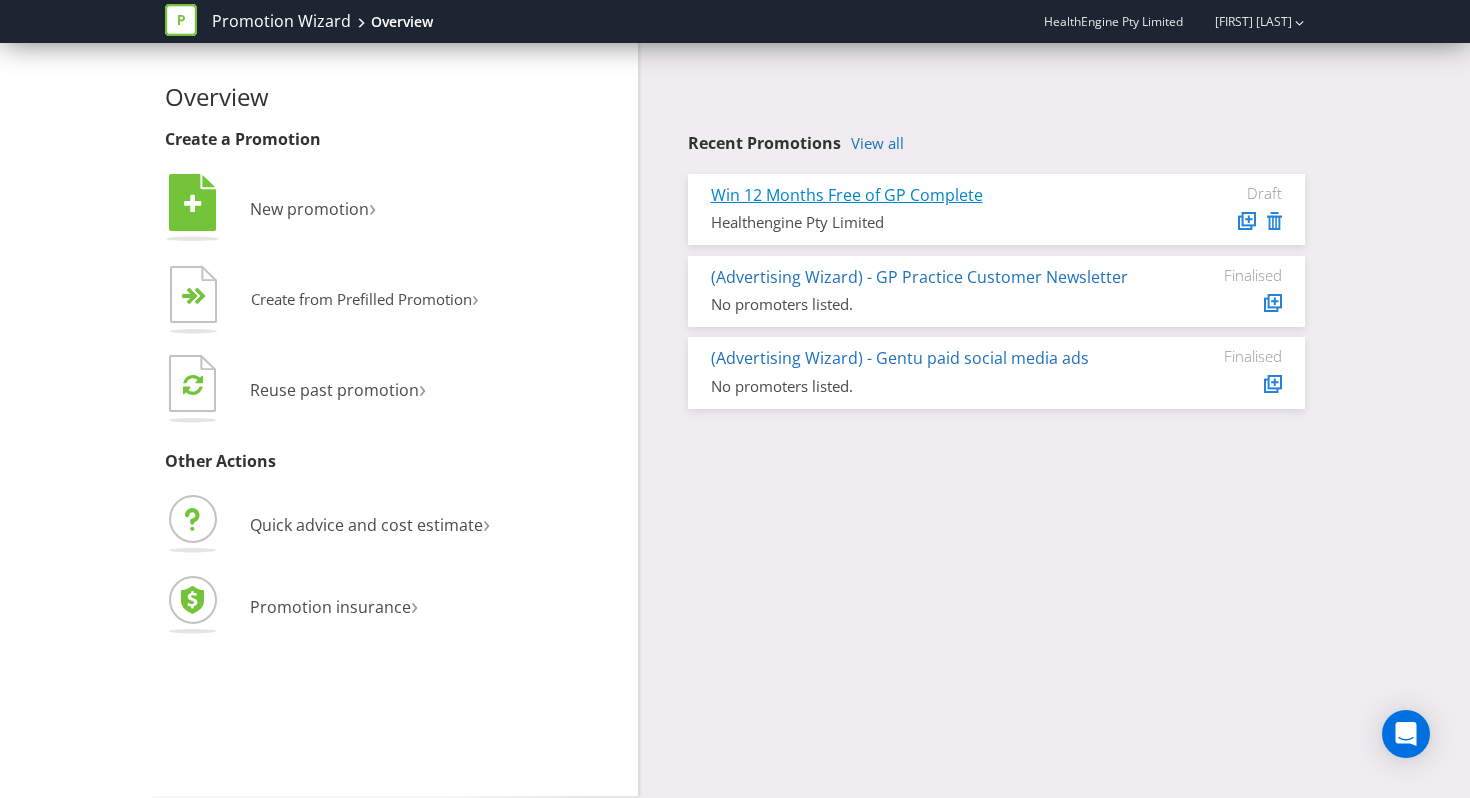 click on "Win 12 Months Free of GP Complete" at bounding box center [847, 195] 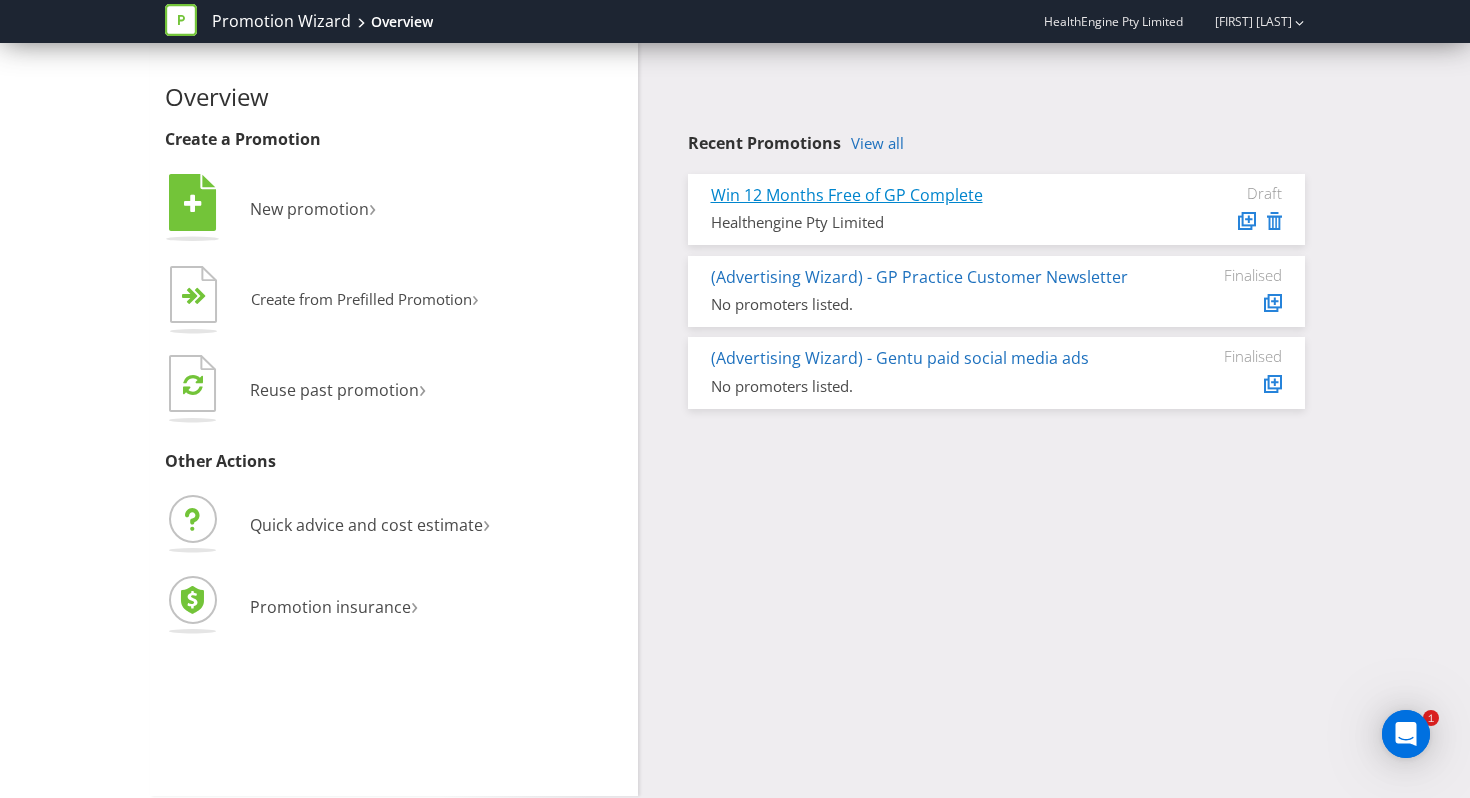 scroll, scrollTop: 0, scrollLeft: 0, axis: both 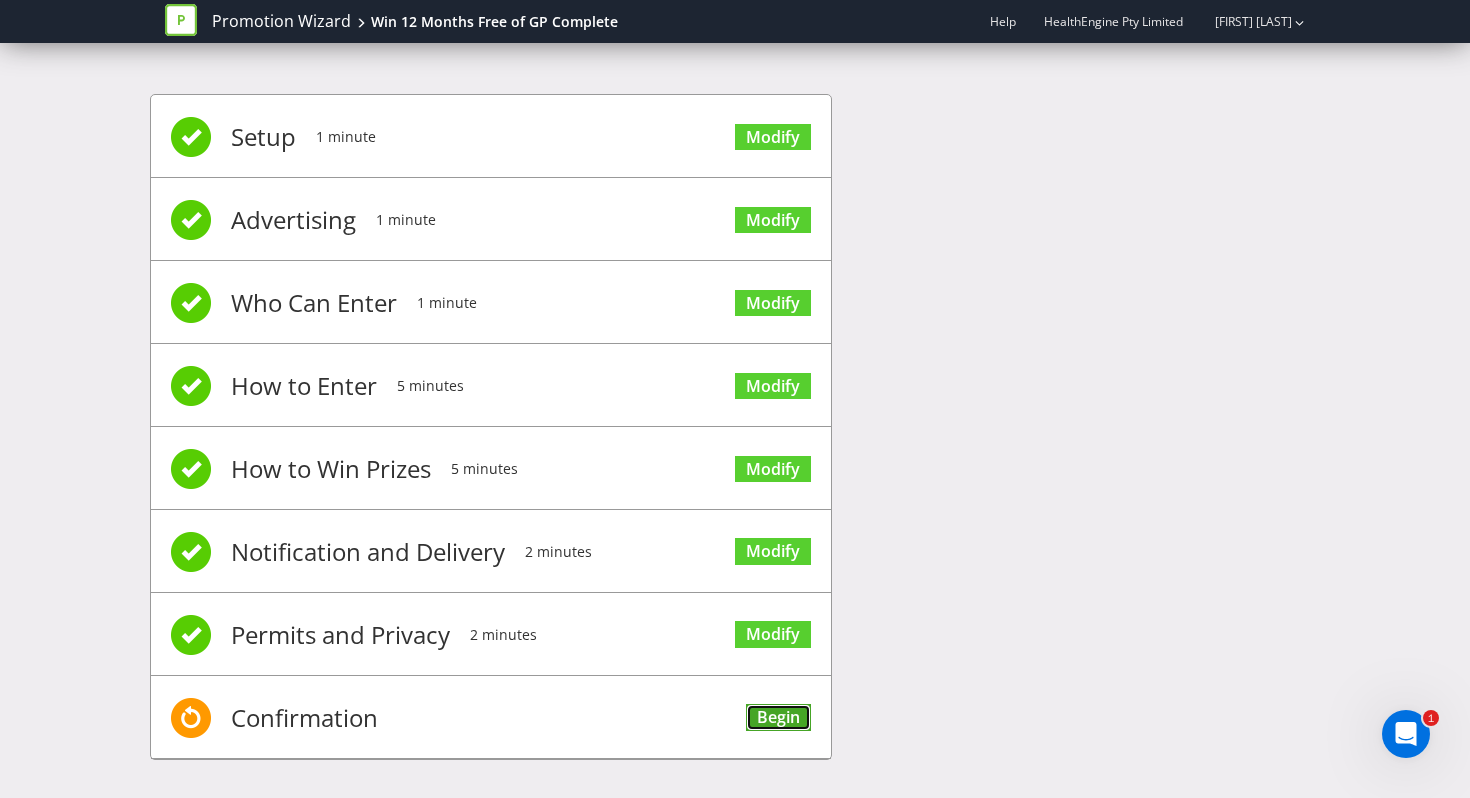 click on "Begin" at bounding box center [778, 717] 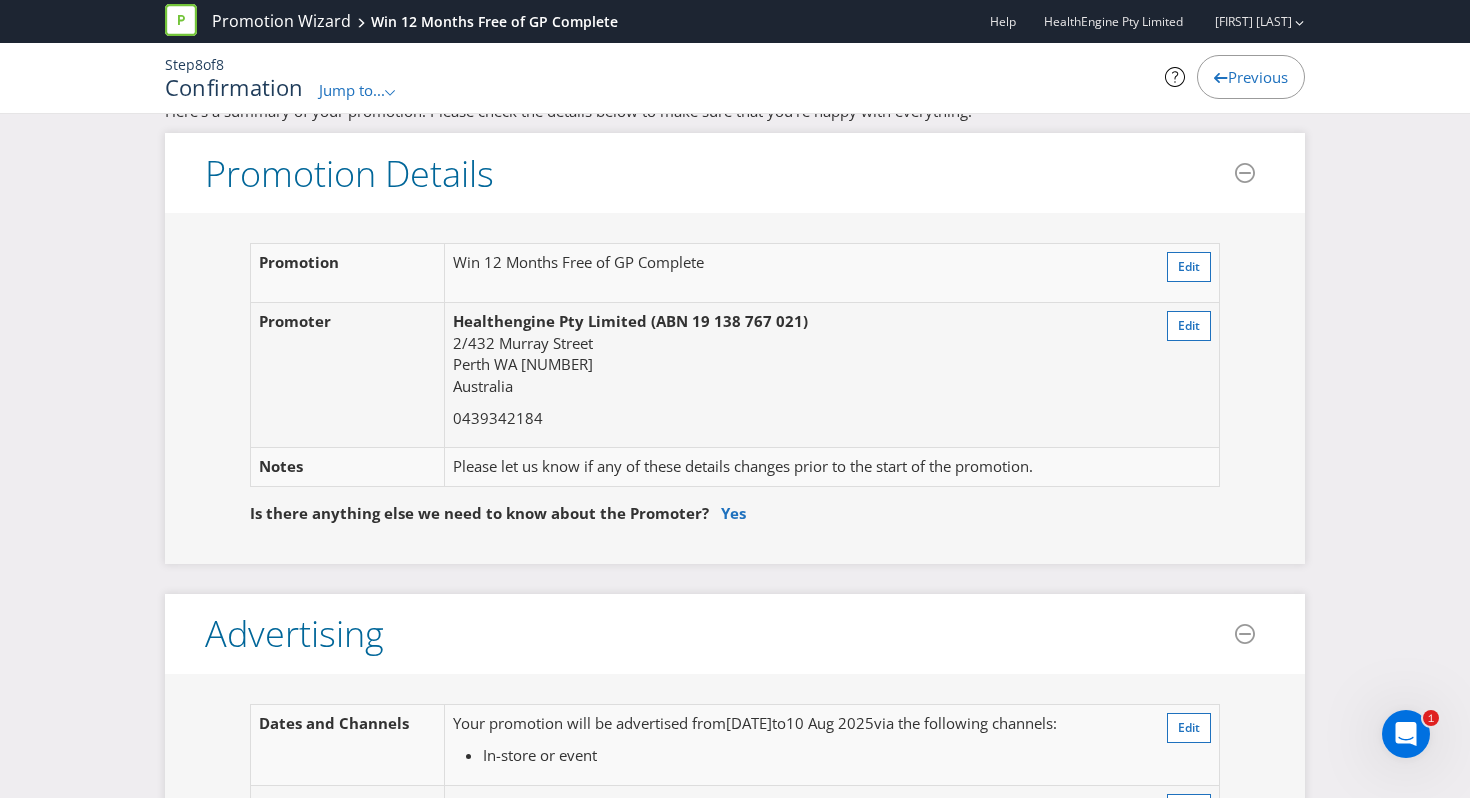 scroll, scrollTop: 23, scrollLeft: 0, axis: vertical 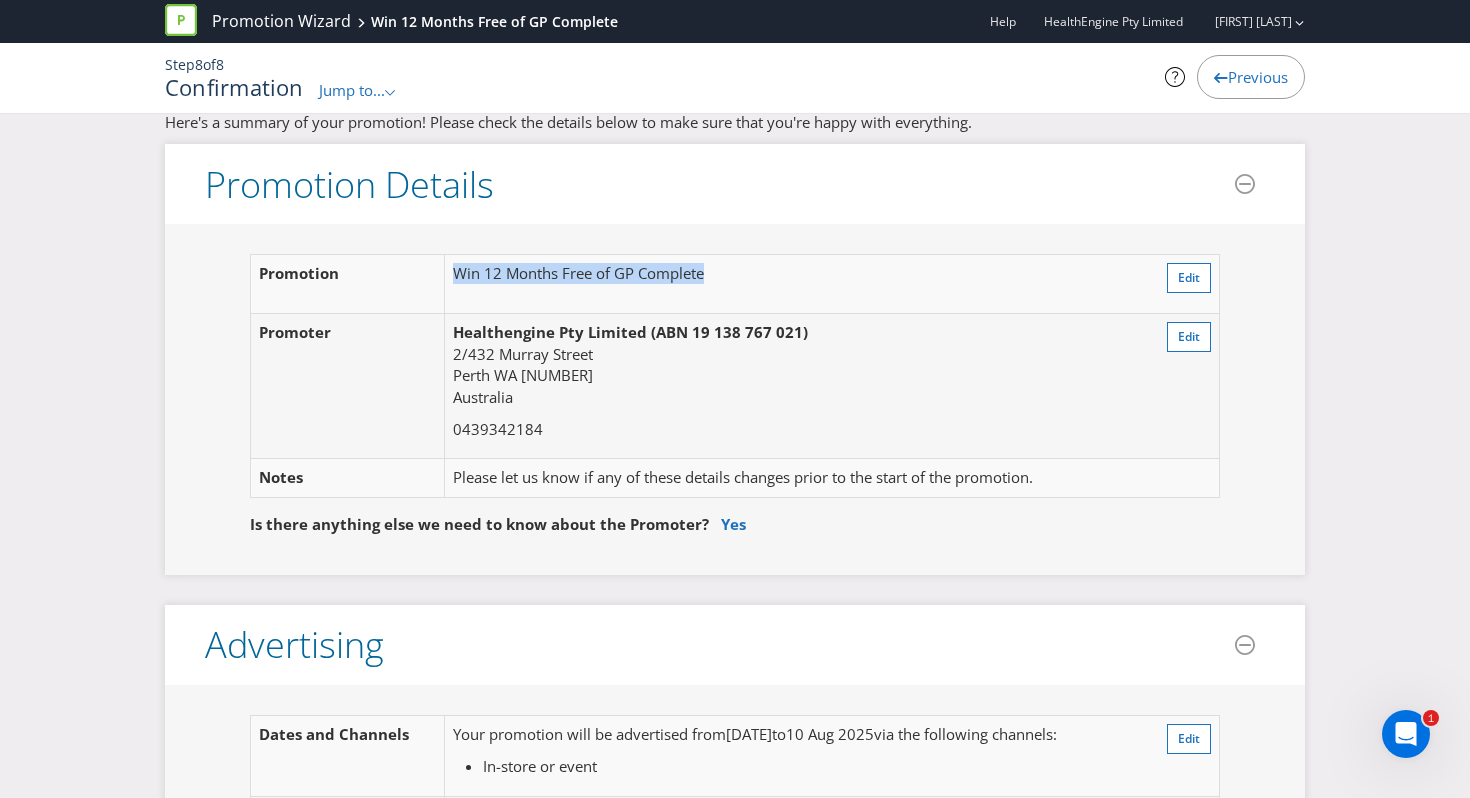 drag, startPoint x: 453, startPoint y: 268, endPoint x: 738, endPoint y: 268, distance: 285 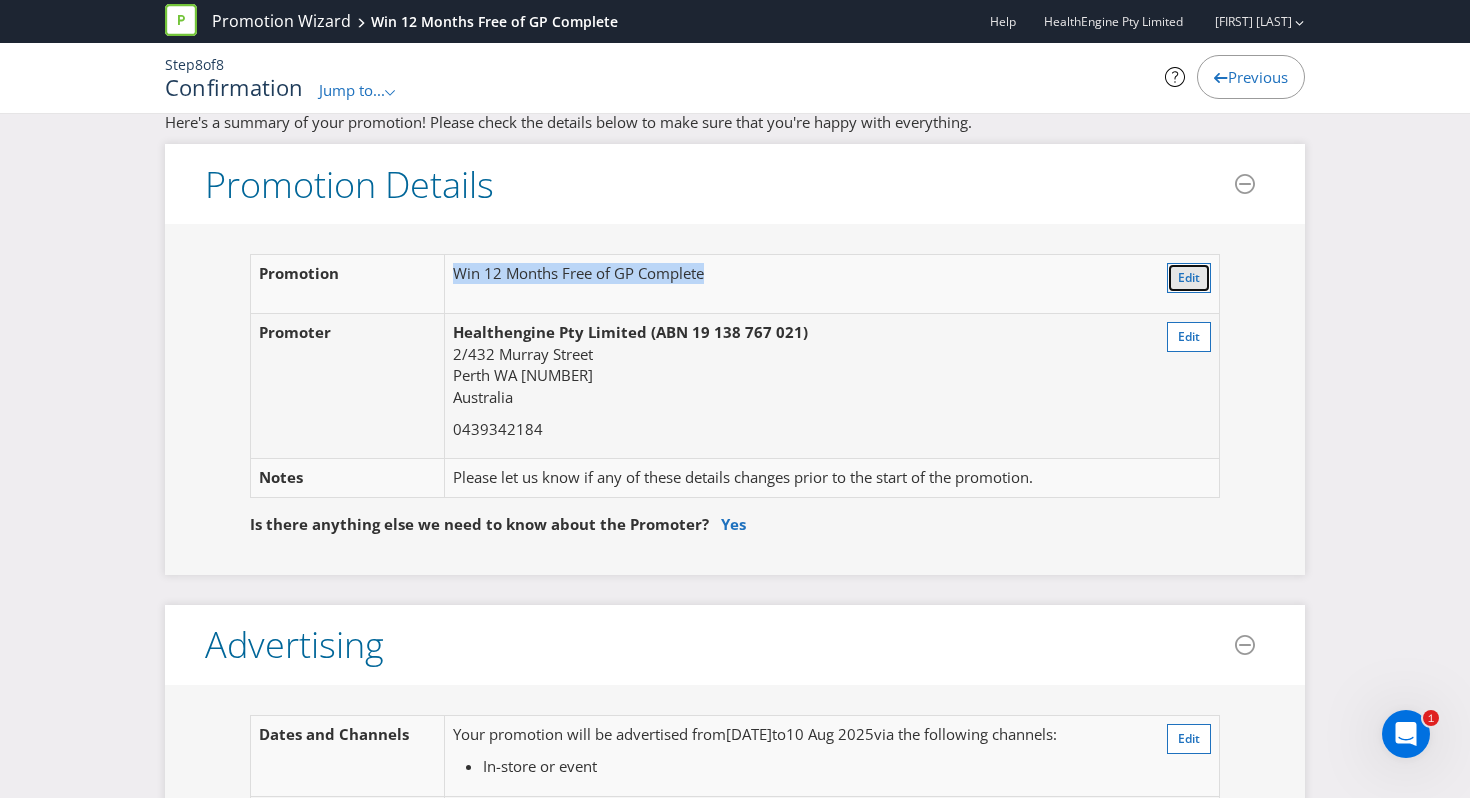 click on "Edit" at bounding box center (1189, 277) 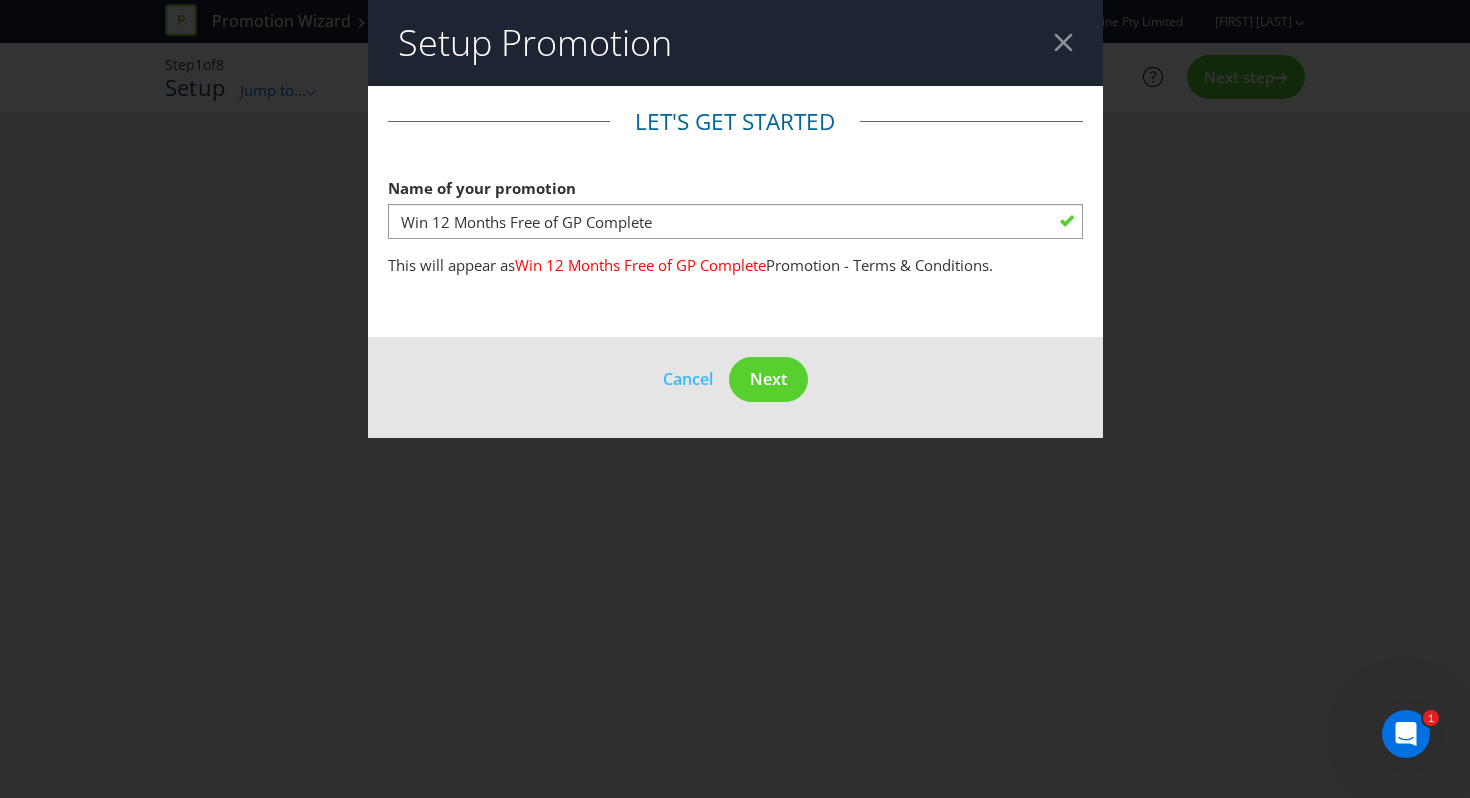 scroll, scrollTop: 0, scrollLeft: 0, axis: both 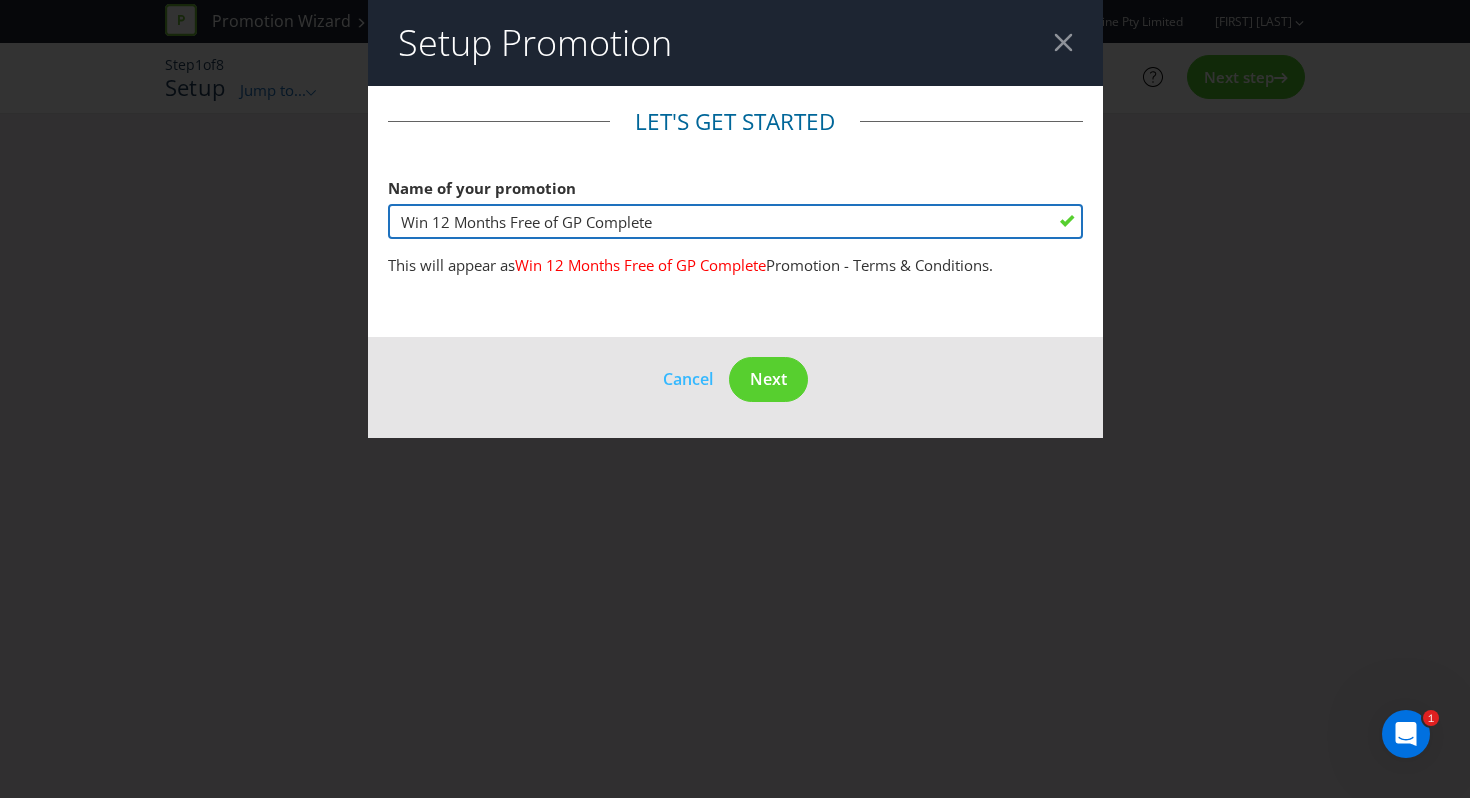 drag, startPoint x: 663, startPoint y: 223, endPoint x: 210, endPoint y: 223, distance: 453 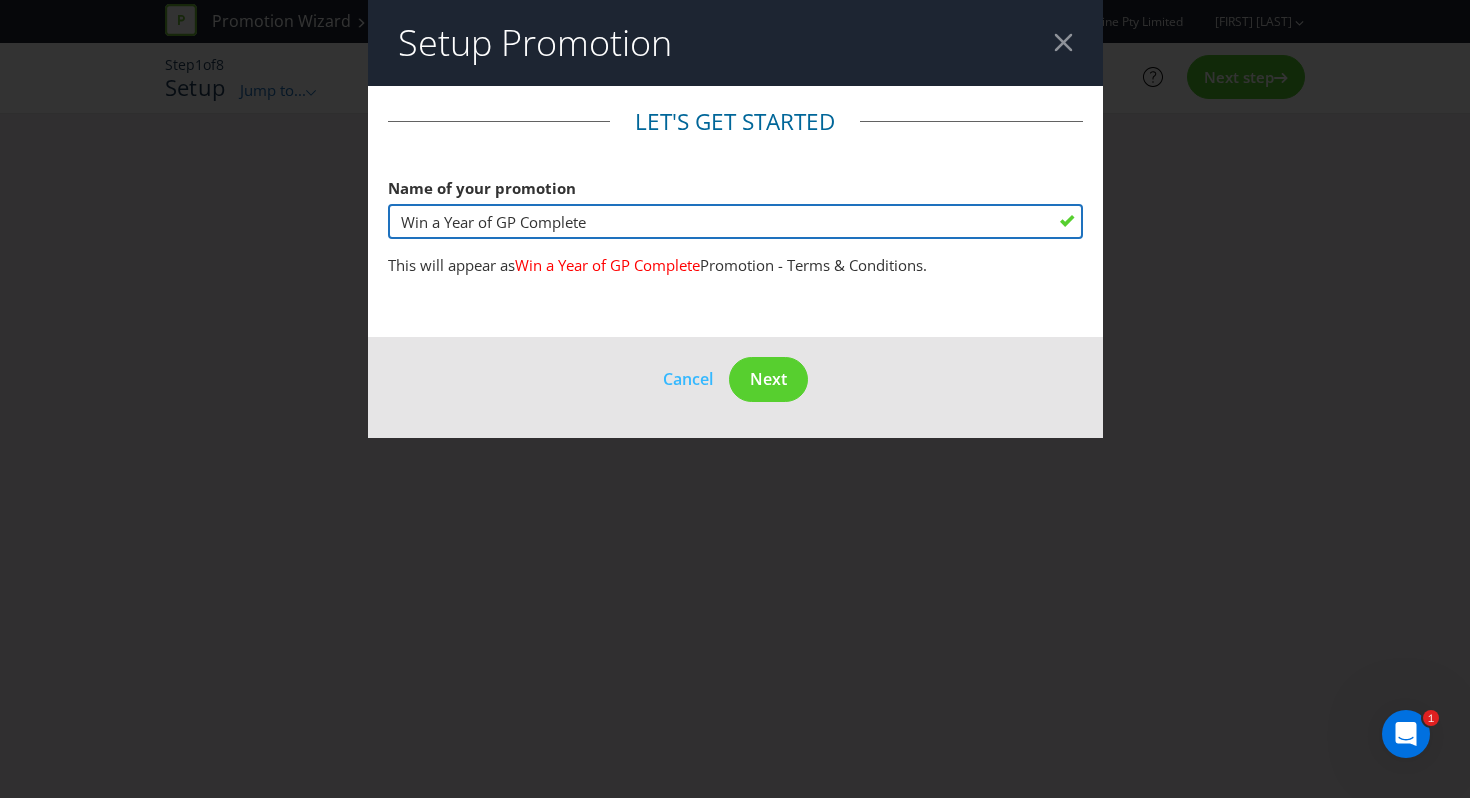 type on "Win a Year of GP Complete" 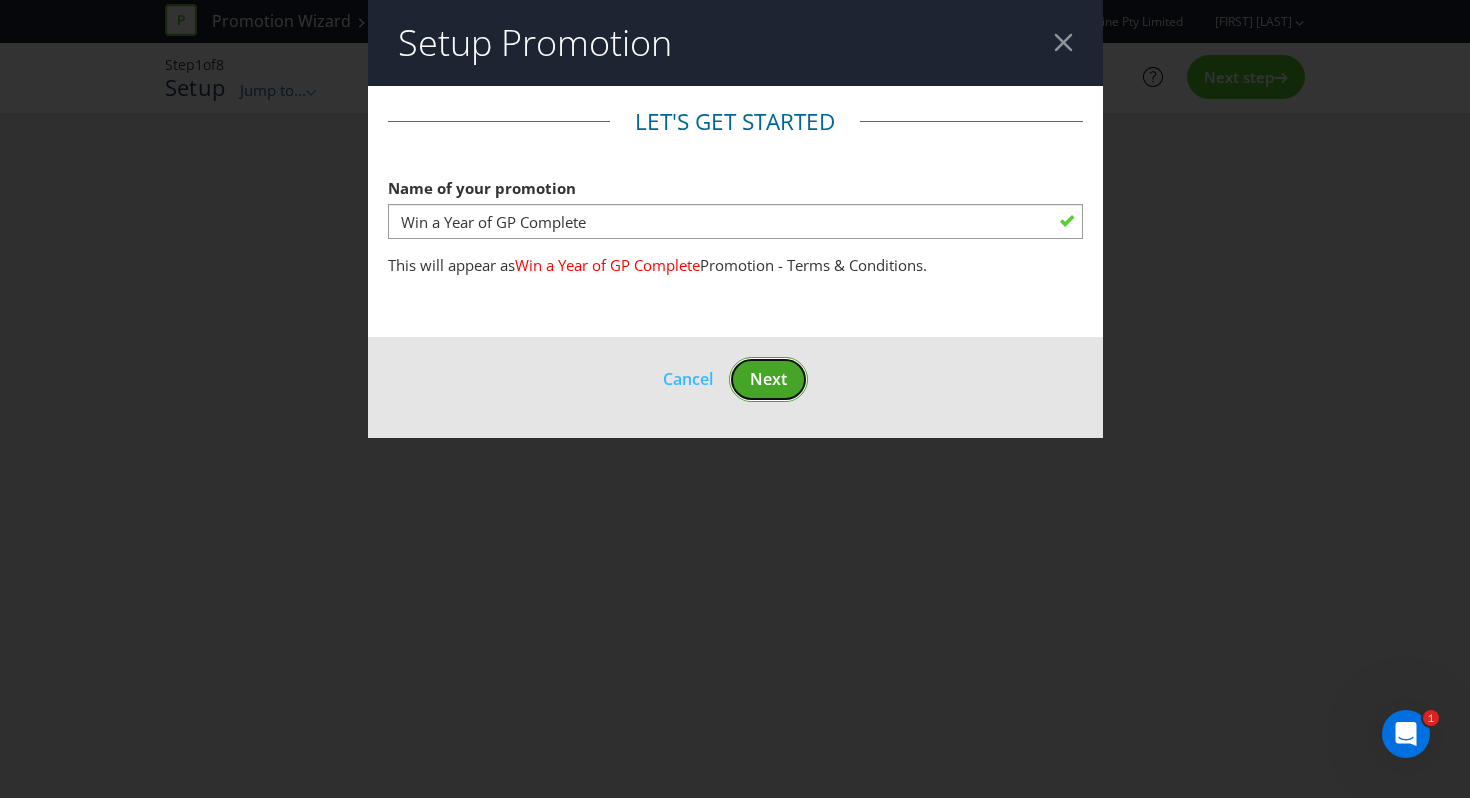 click on "Next" at bounding box center [768, 379] 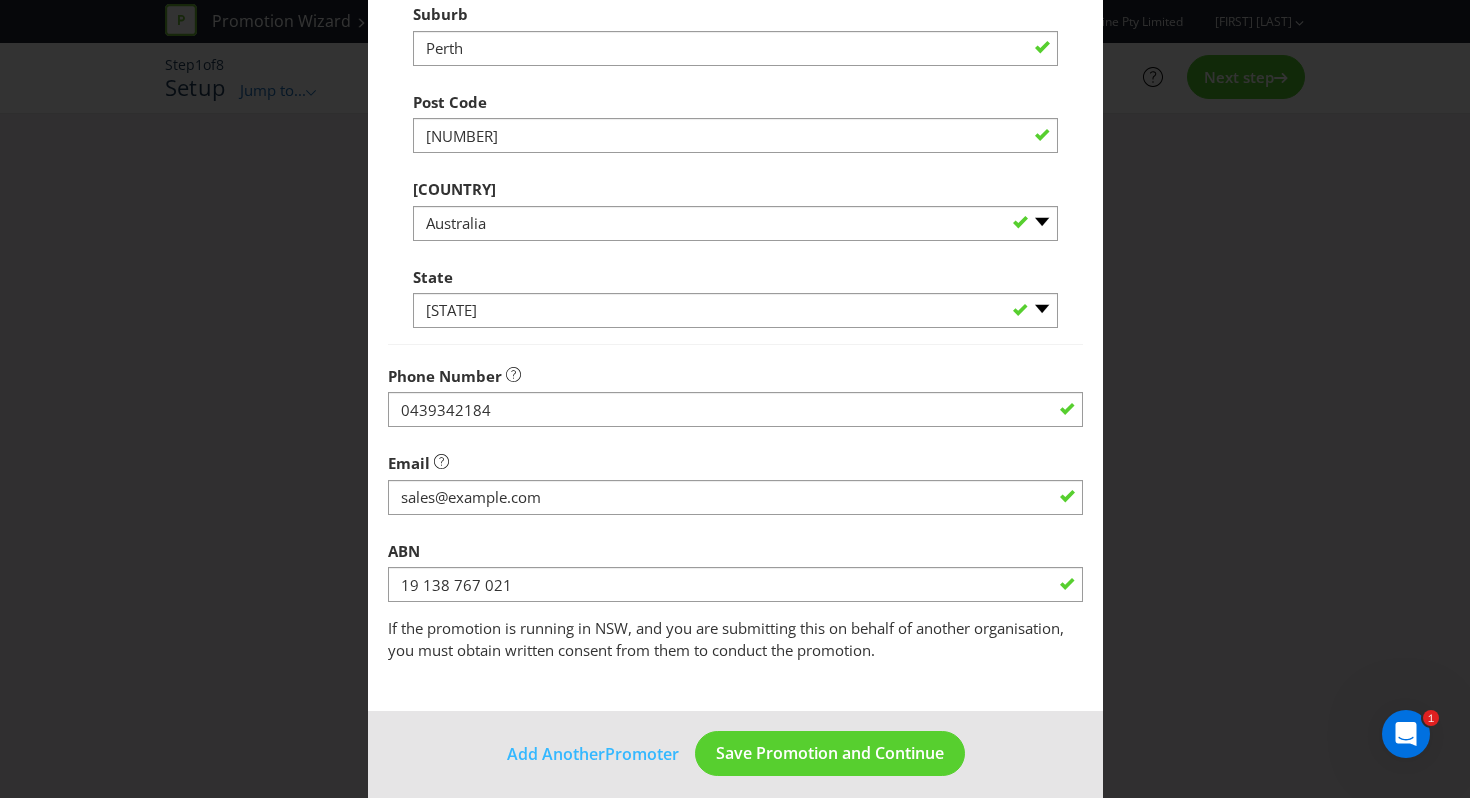 scroll, scrollTop: 507, scrollLeft: 0, axis: vertical 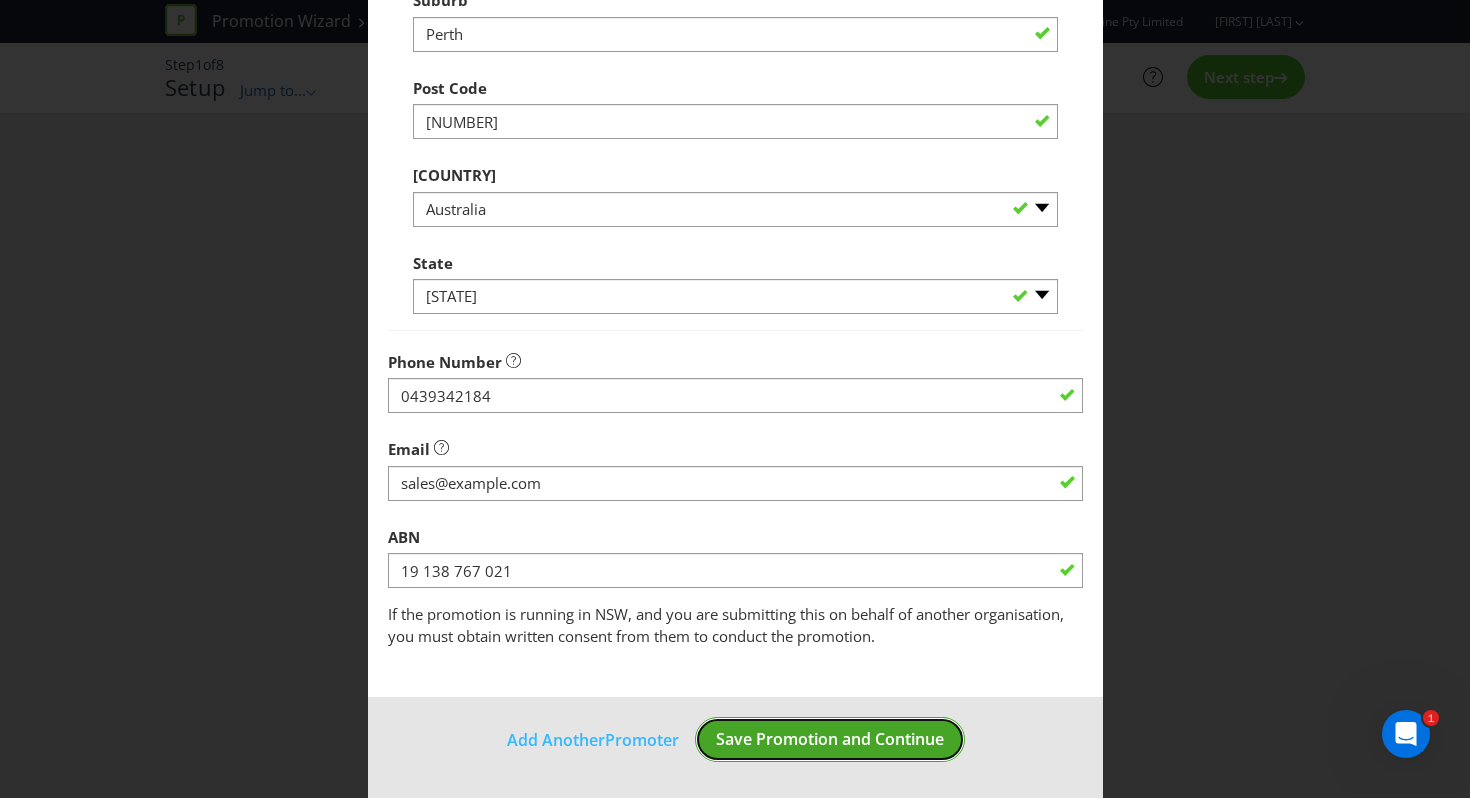 click on "Save Promotion and Continue" at bounding box center (830, 739) 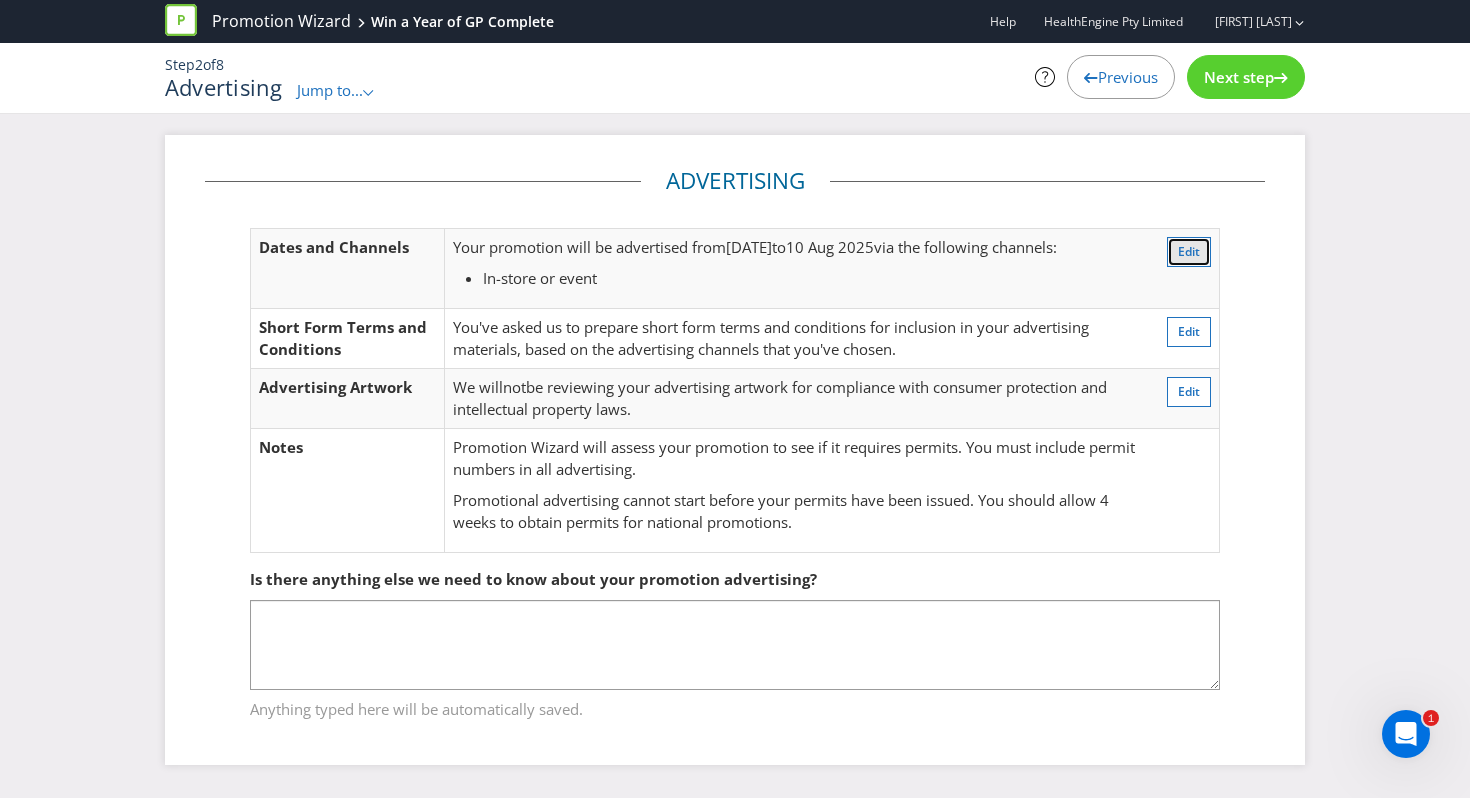 click on "Edit" at bounding box center (1189, 251) 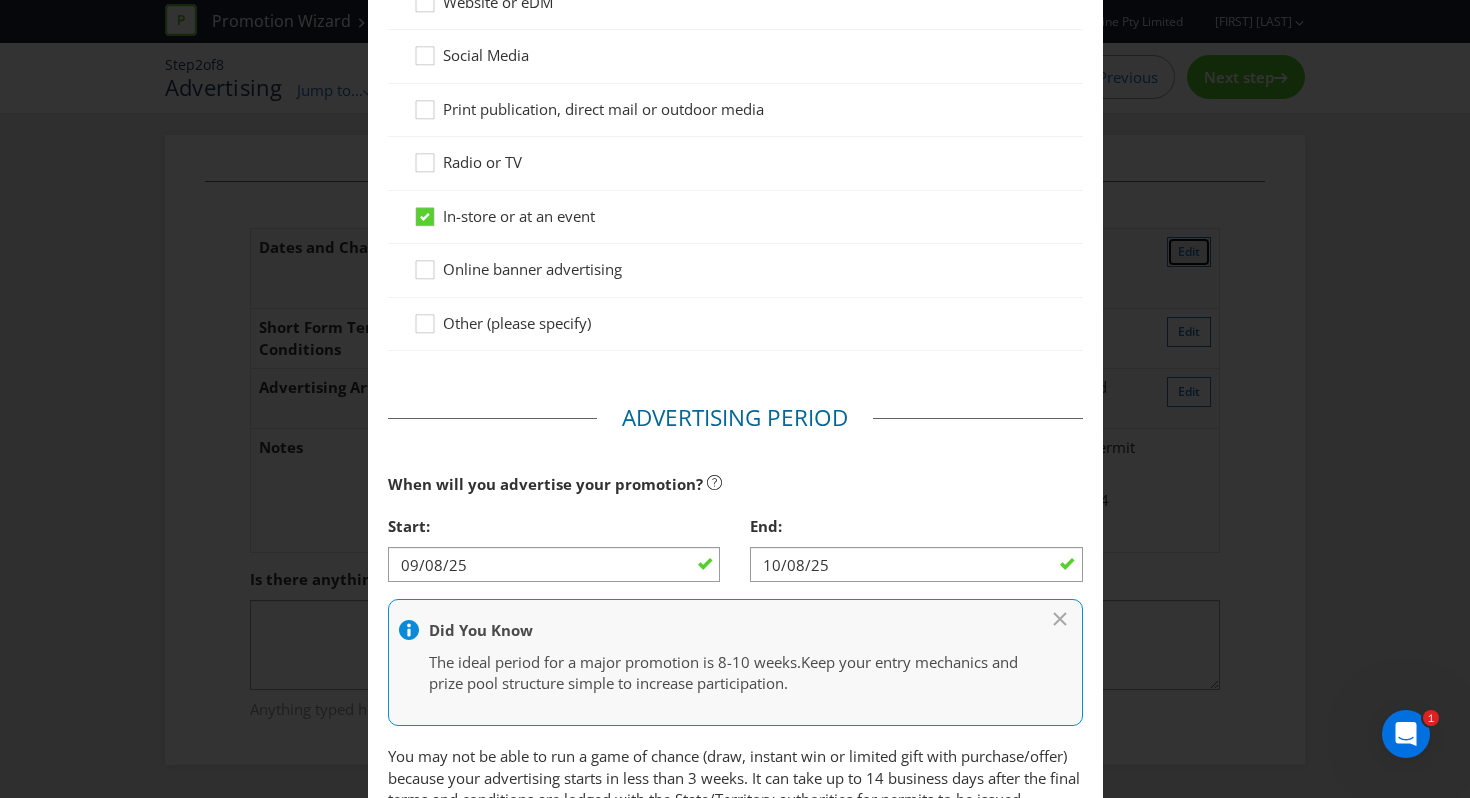 scroll, scrollTop: 272, scrollLeft: 0, axis: vertical 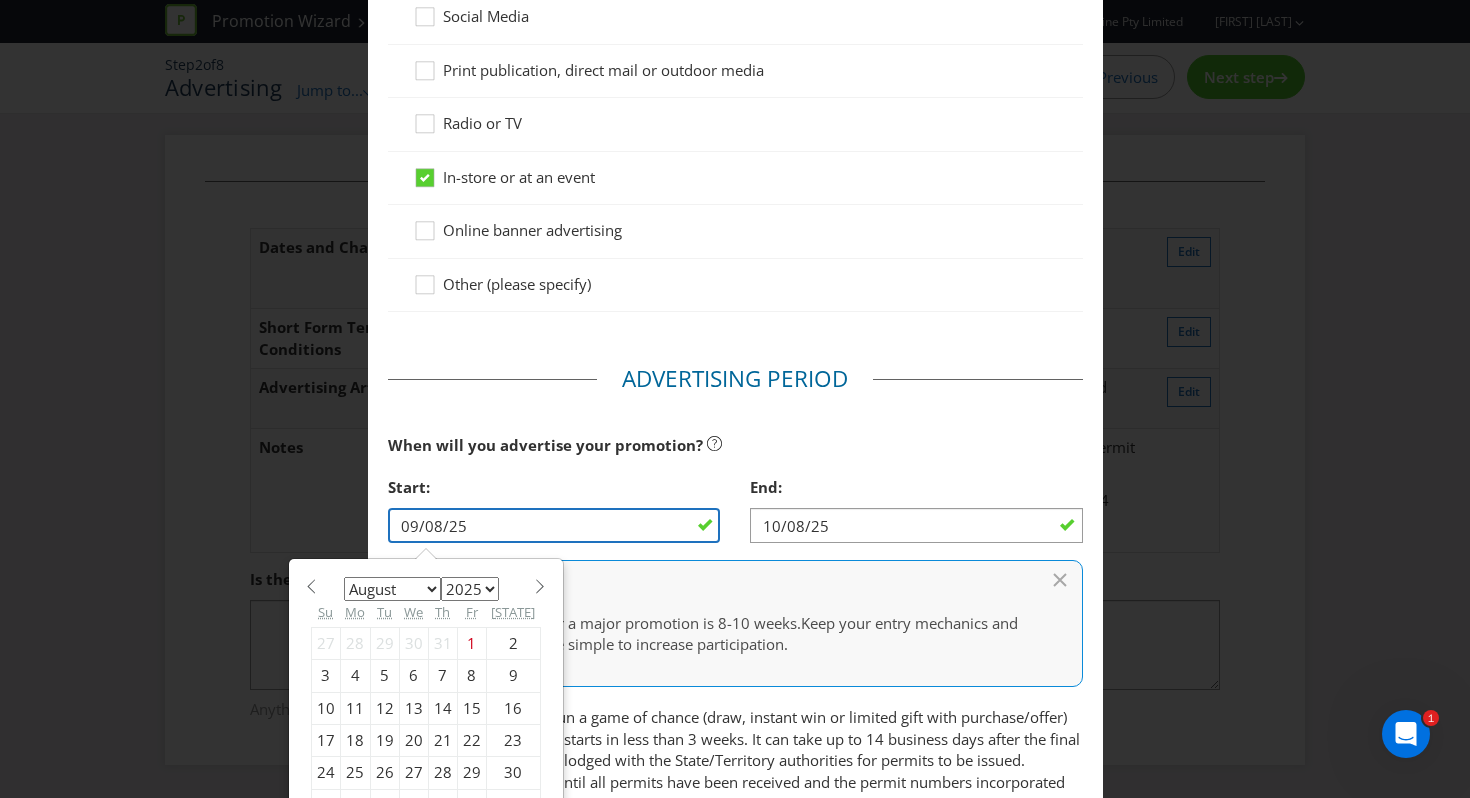 click on "09/08/25" at bounding box center (554, 525) 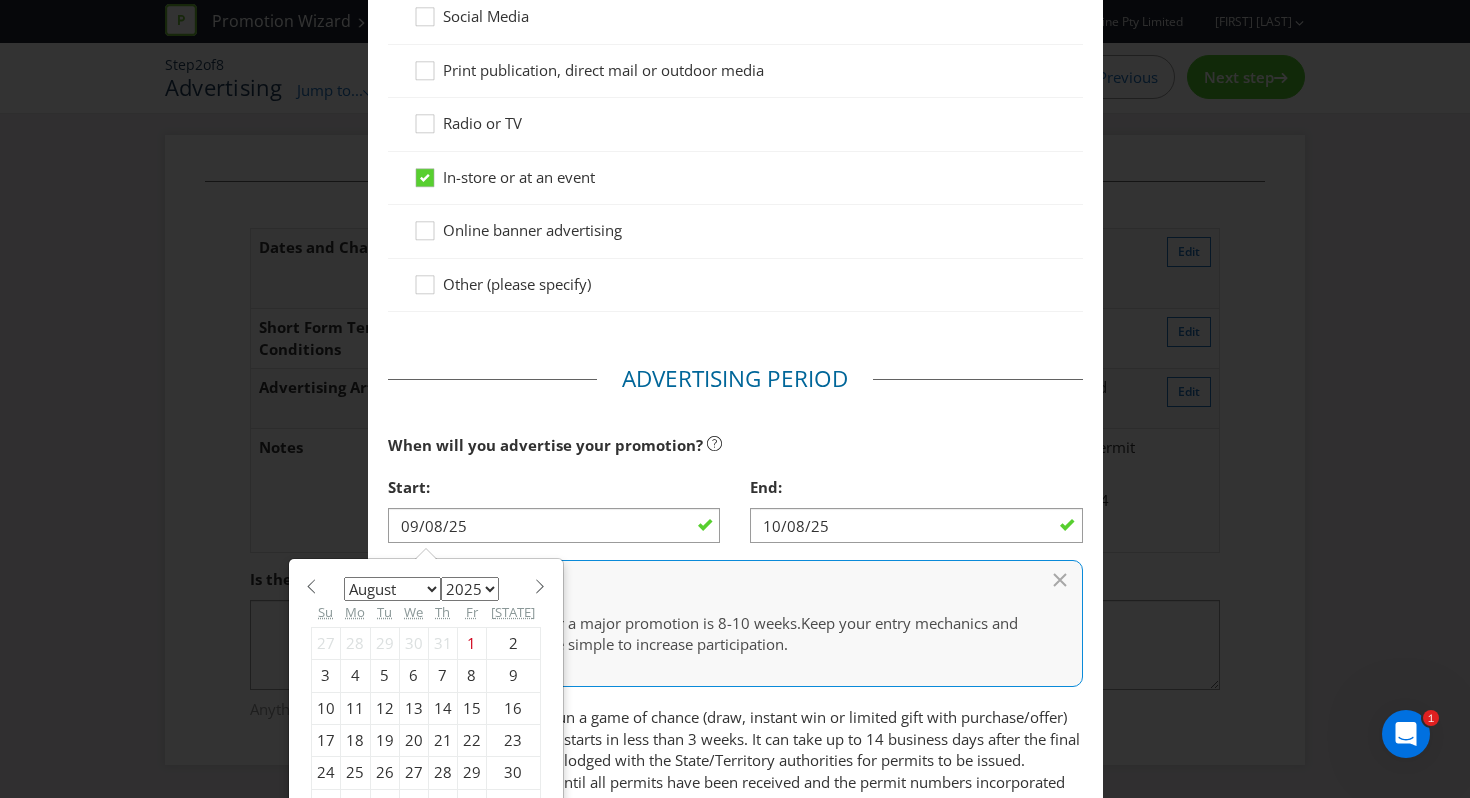 click on "8" at bounding box center (471, 676) 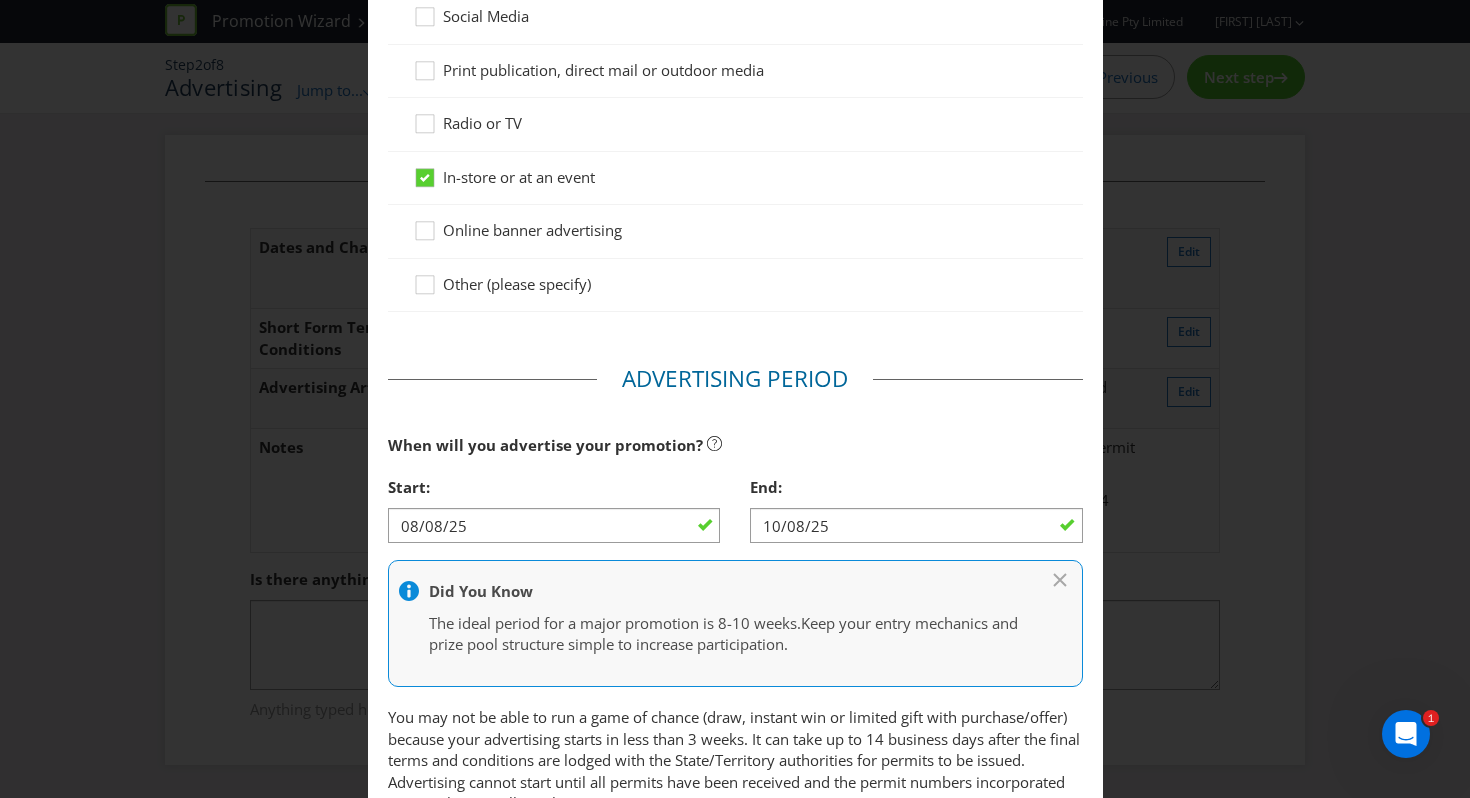 scroll, scrollTop: 777, scrollLeft: 0, axis: vertical 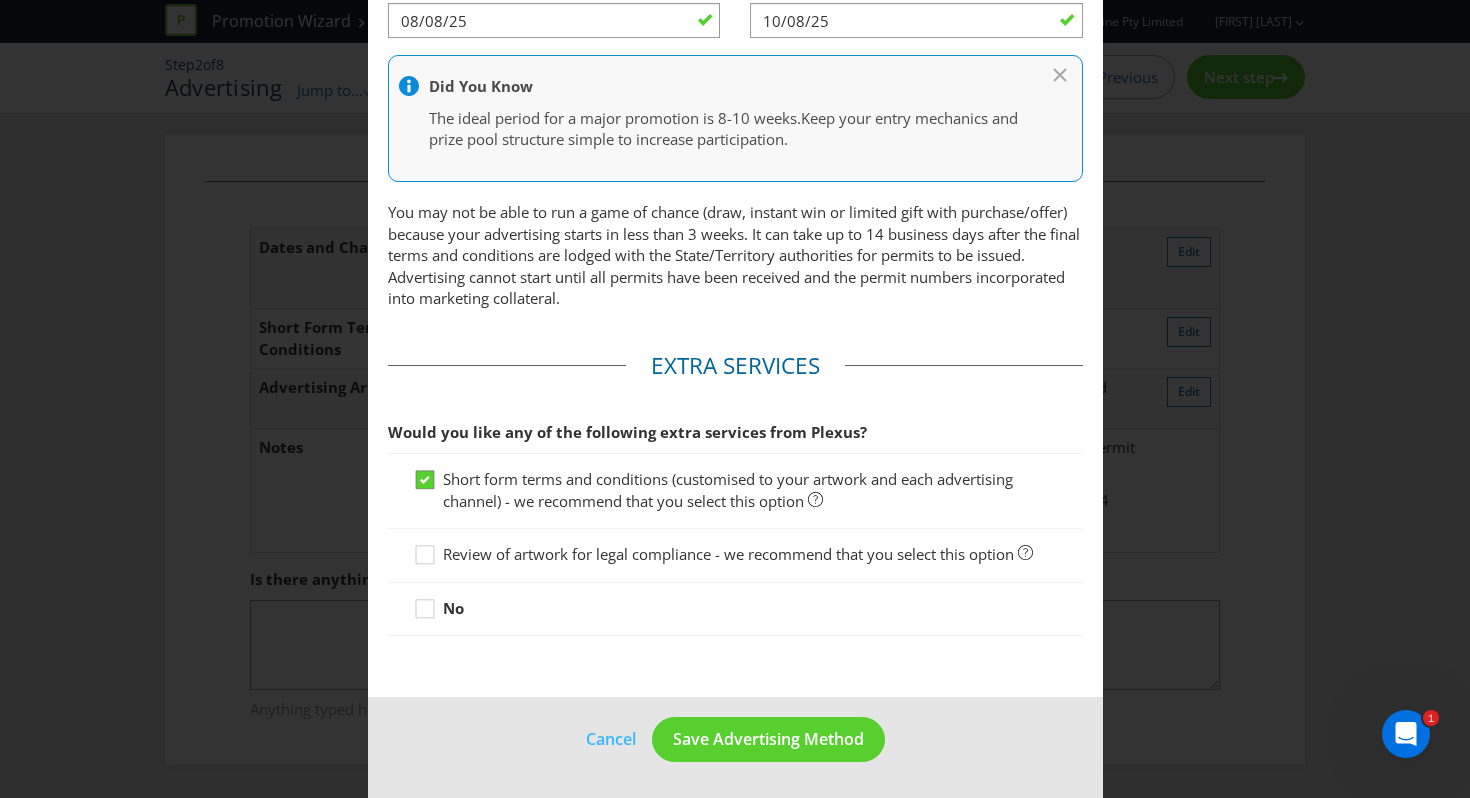 click at bounding box center (423, 486) 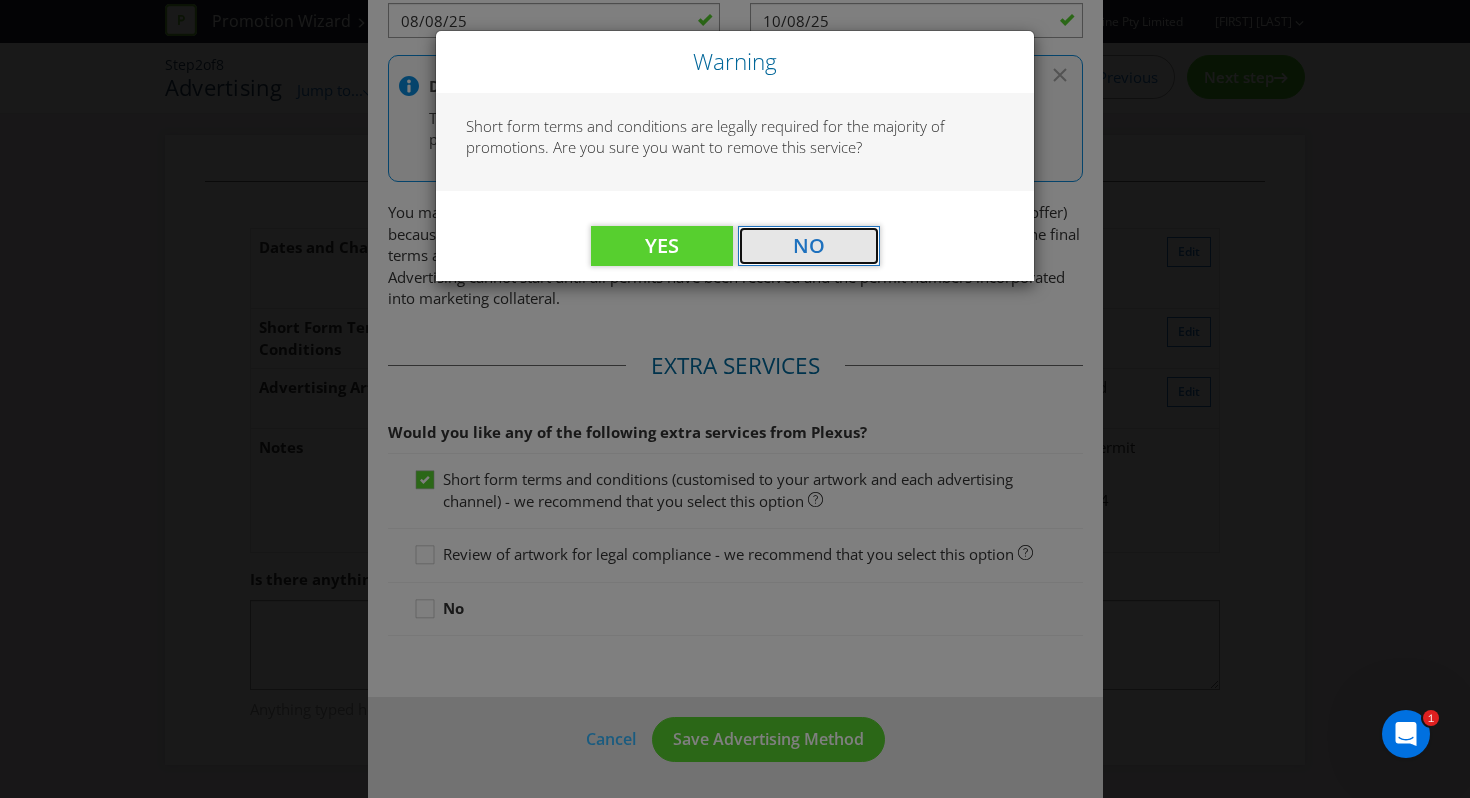 click on "No" at bounding box center (809, 245) 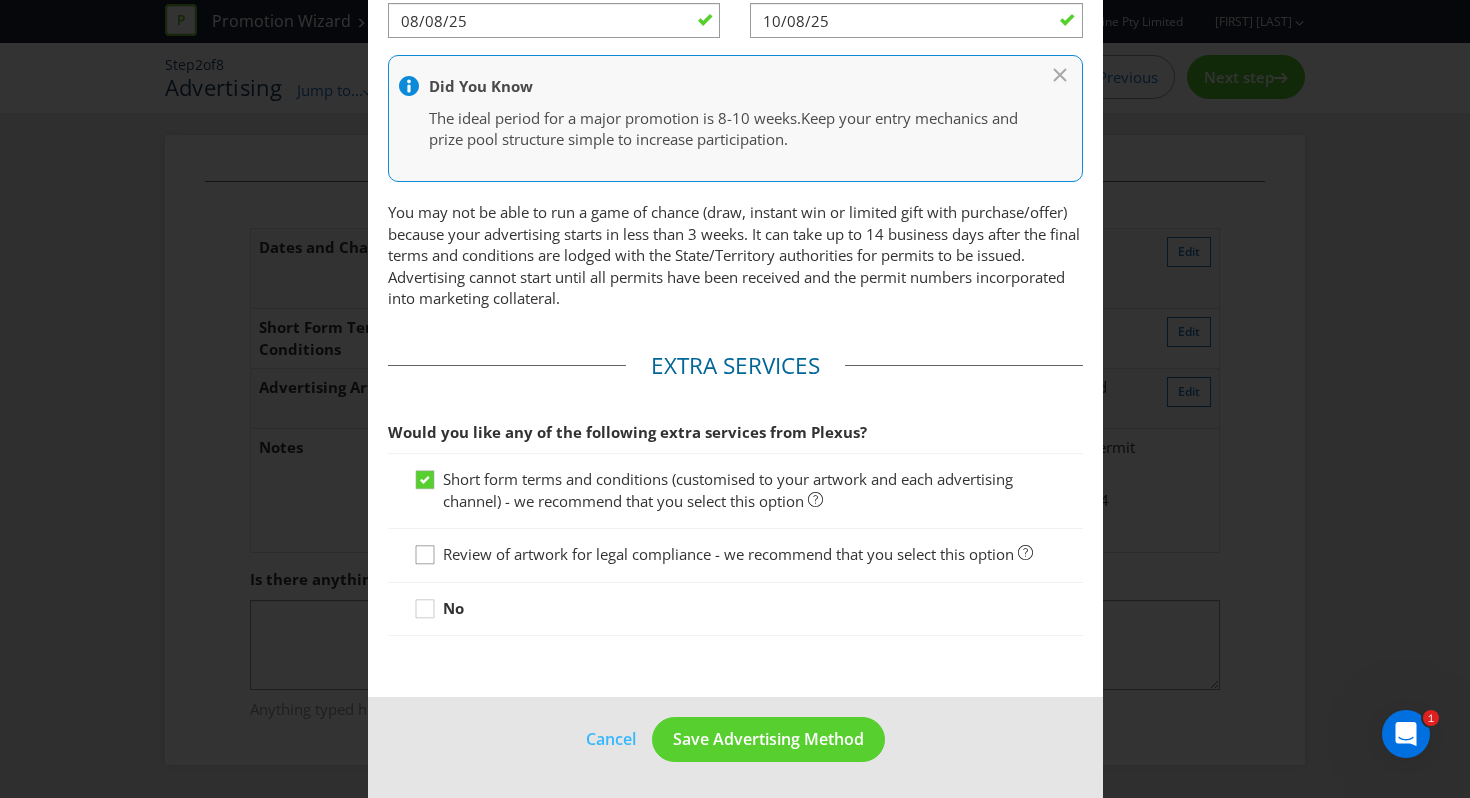 click at bounding box center [425, 548] 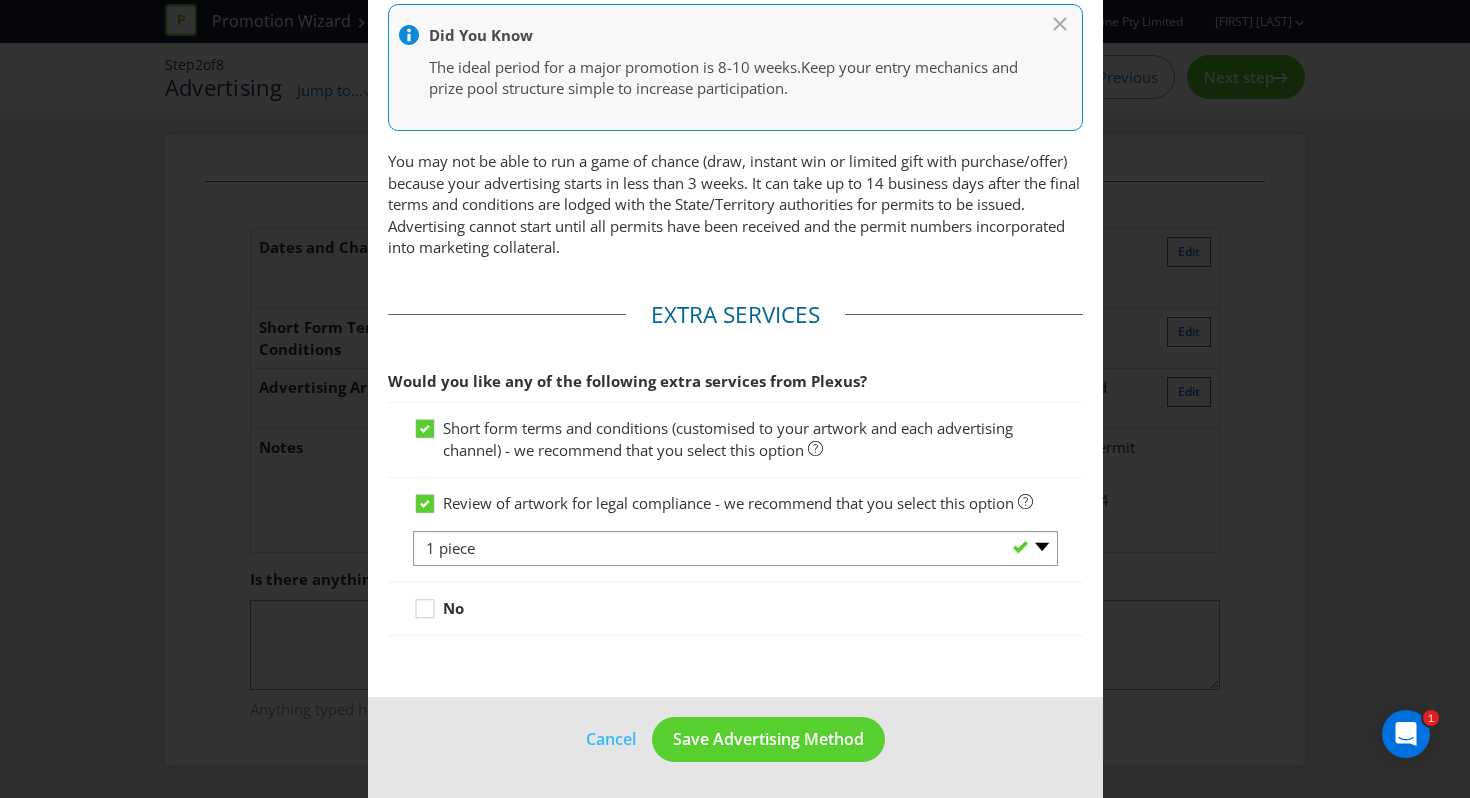 scroll, scrollTop: 827, scrollLeft: 0, axis: vertical 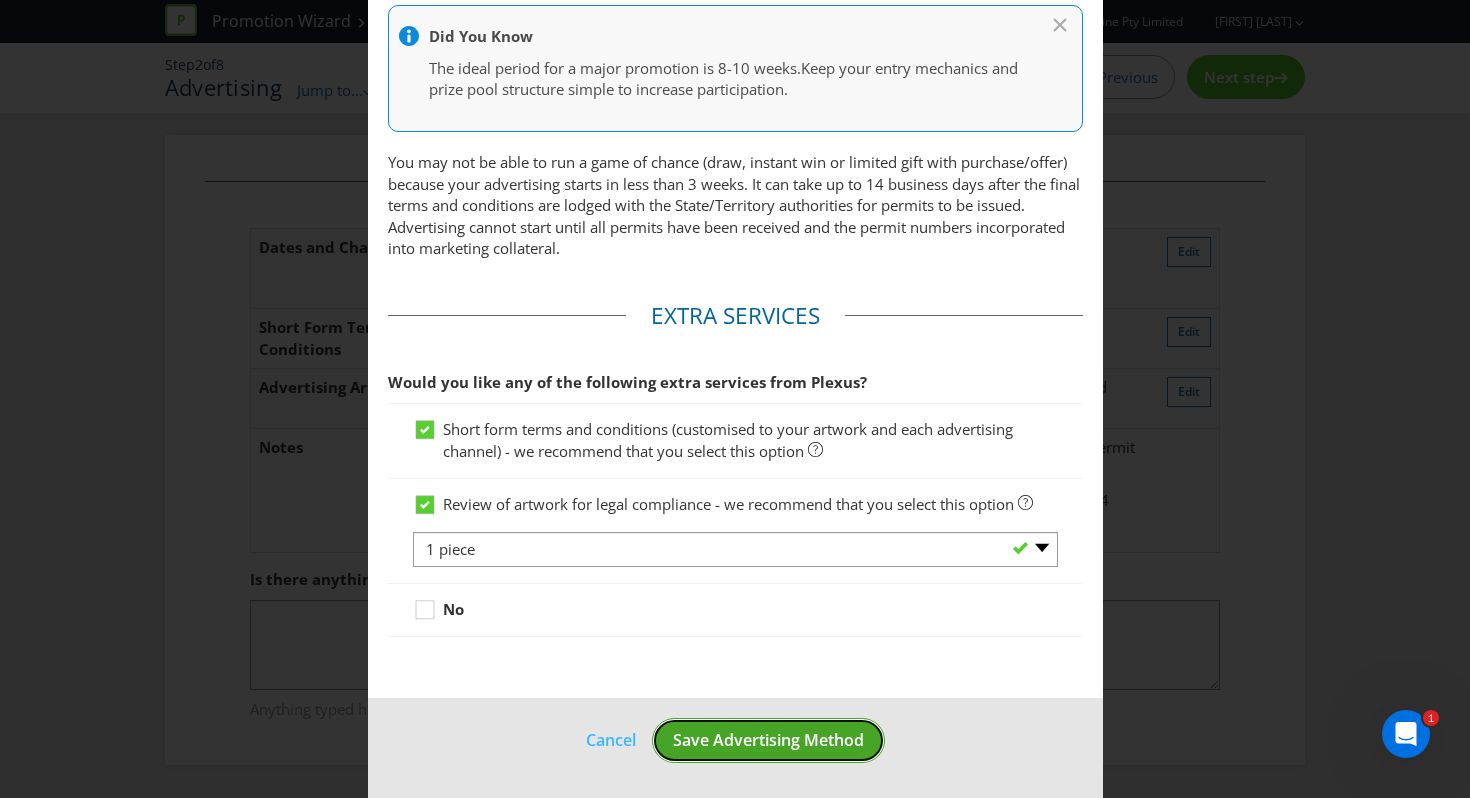 click on "Save Advertising Method" at bounding box center [768, 740] 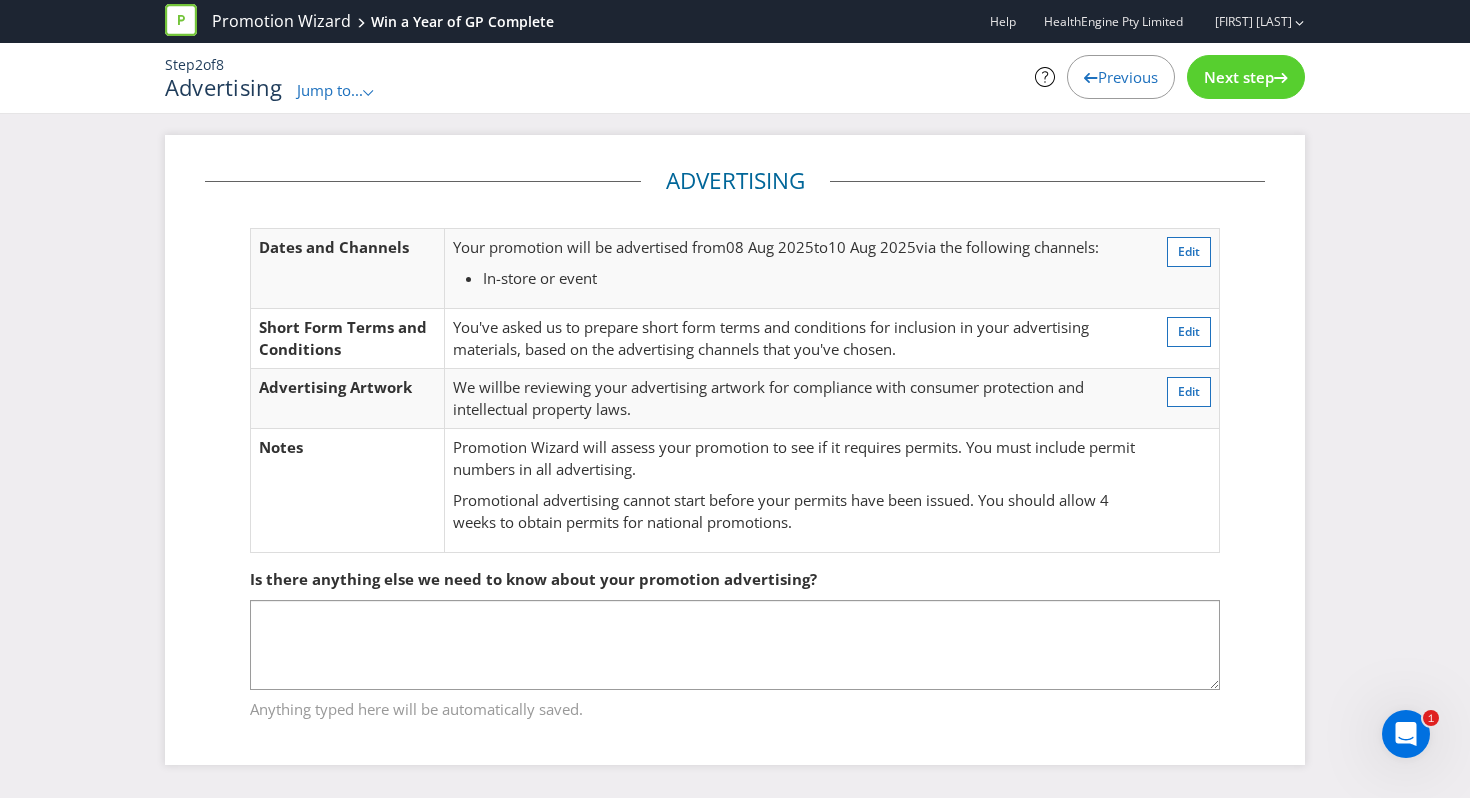 click on "Next step" at bounding box center (1239, 77) 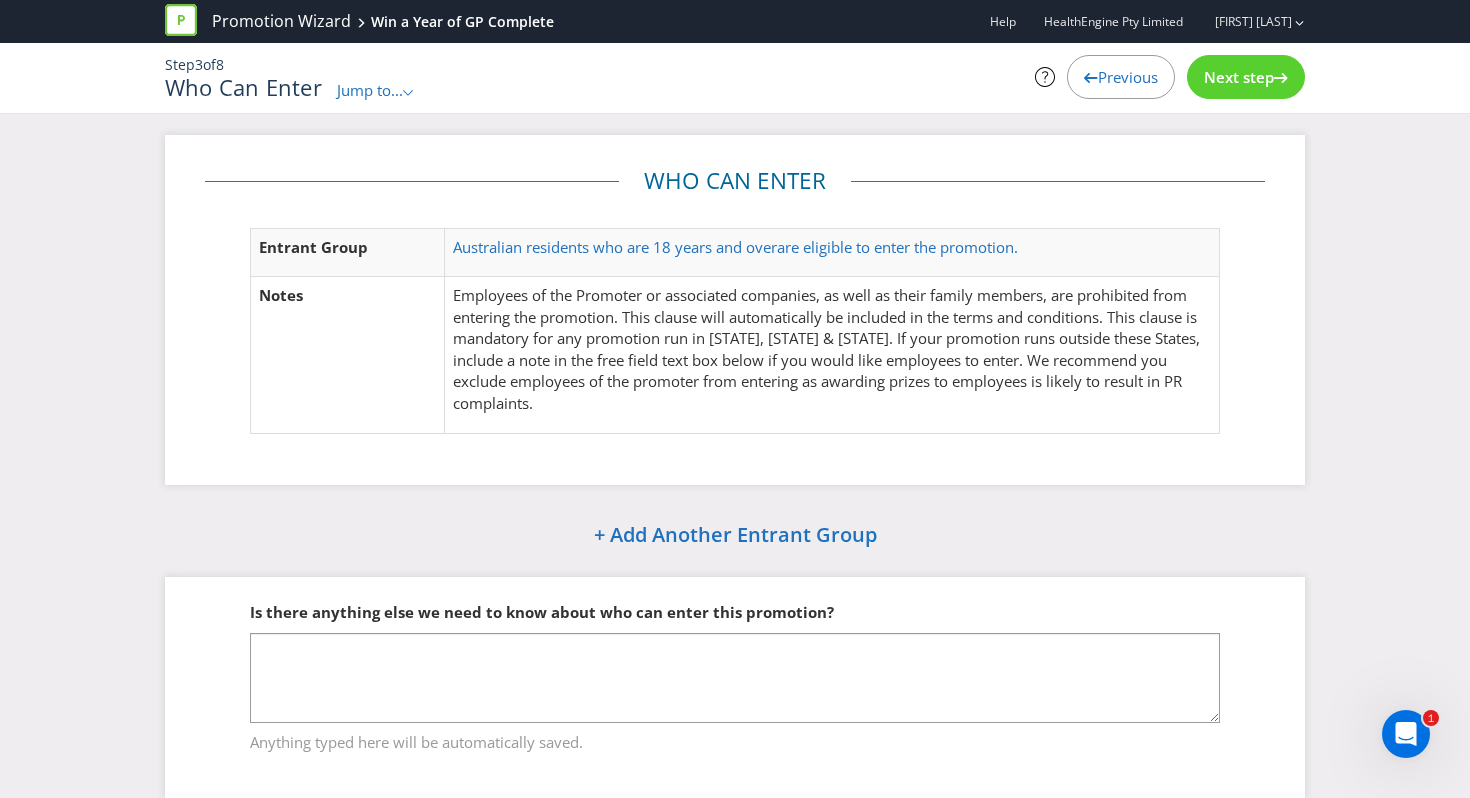 scroll, scrollTop: 30, scrollLeft: 0, axis: vertical 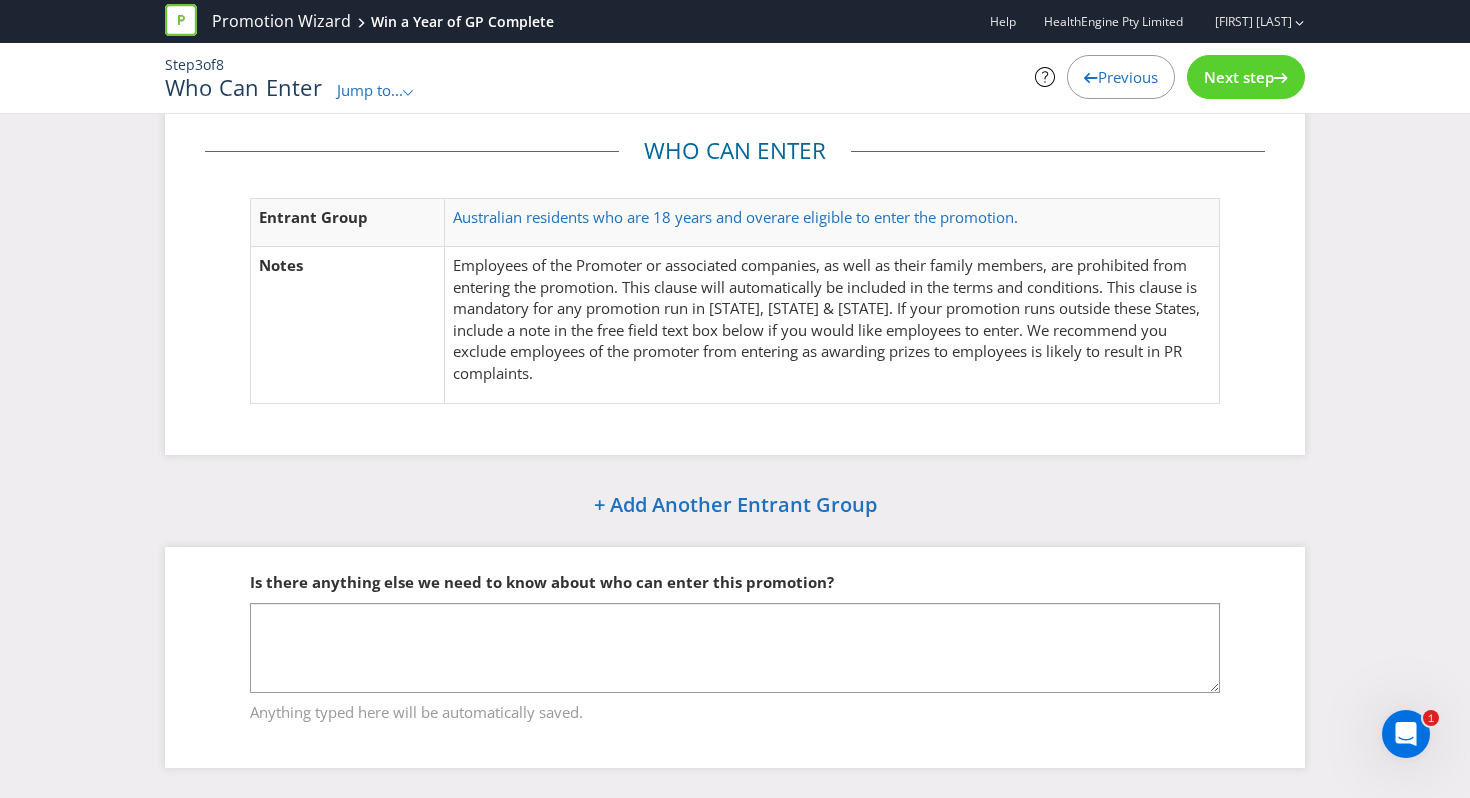 click on "Next step" at bounding box center (1239, 77) 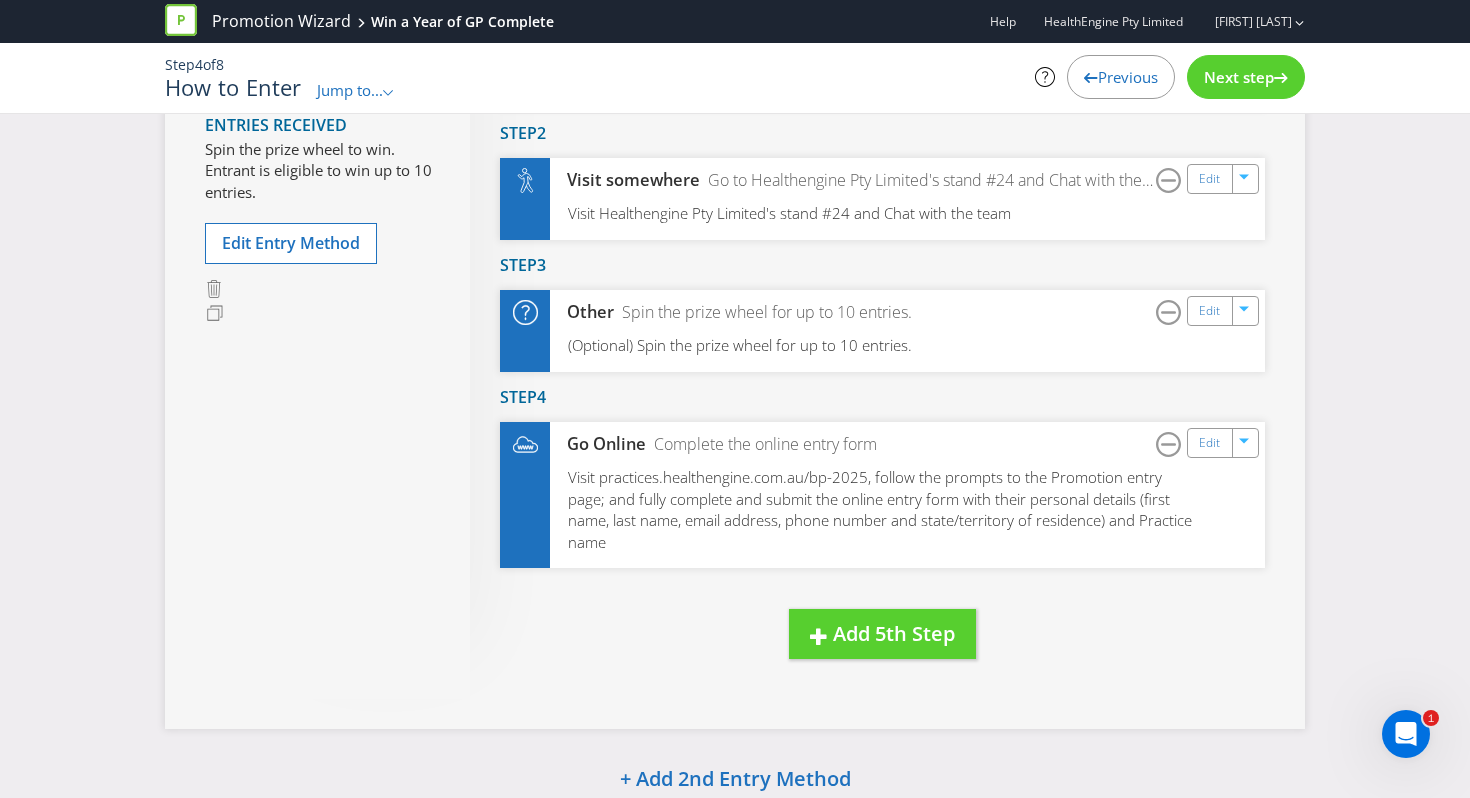 scroll, scrollTop: 468, scrollLeft: 0, axis: vertical 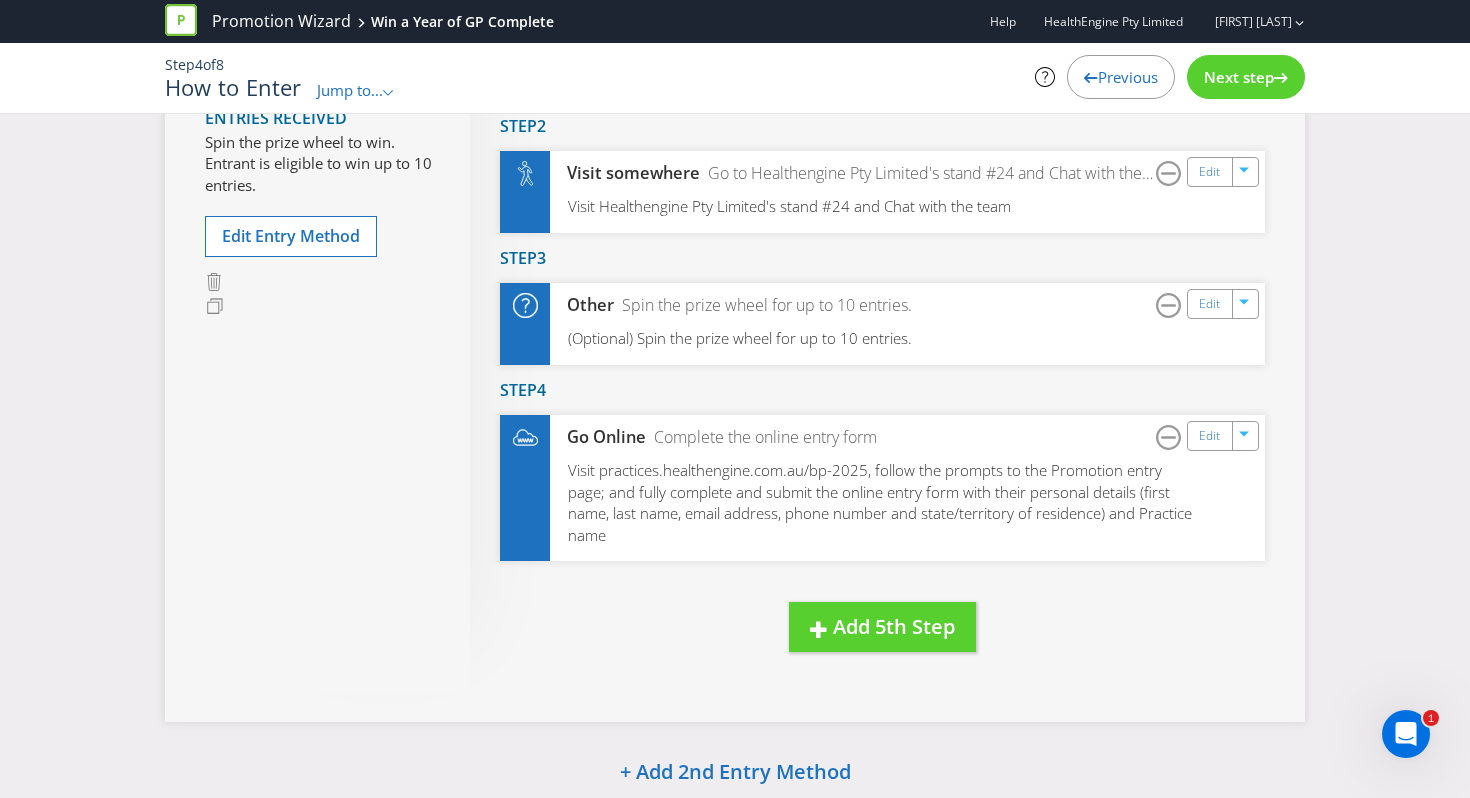 click on "Next step" at bounding box center [1239, 77] 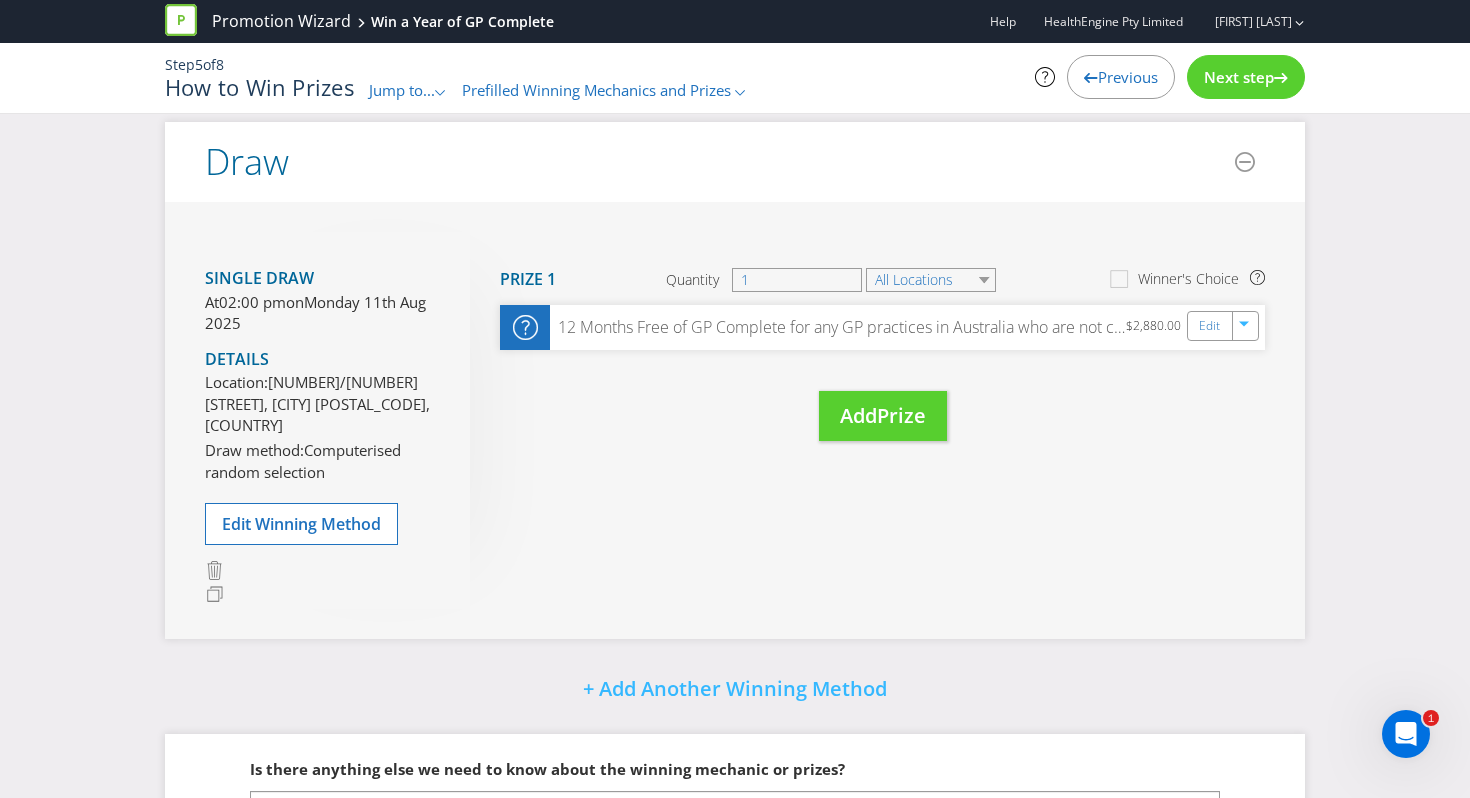 scroll, scrollTop: 160, scrollLeft: 0, axis: vertical 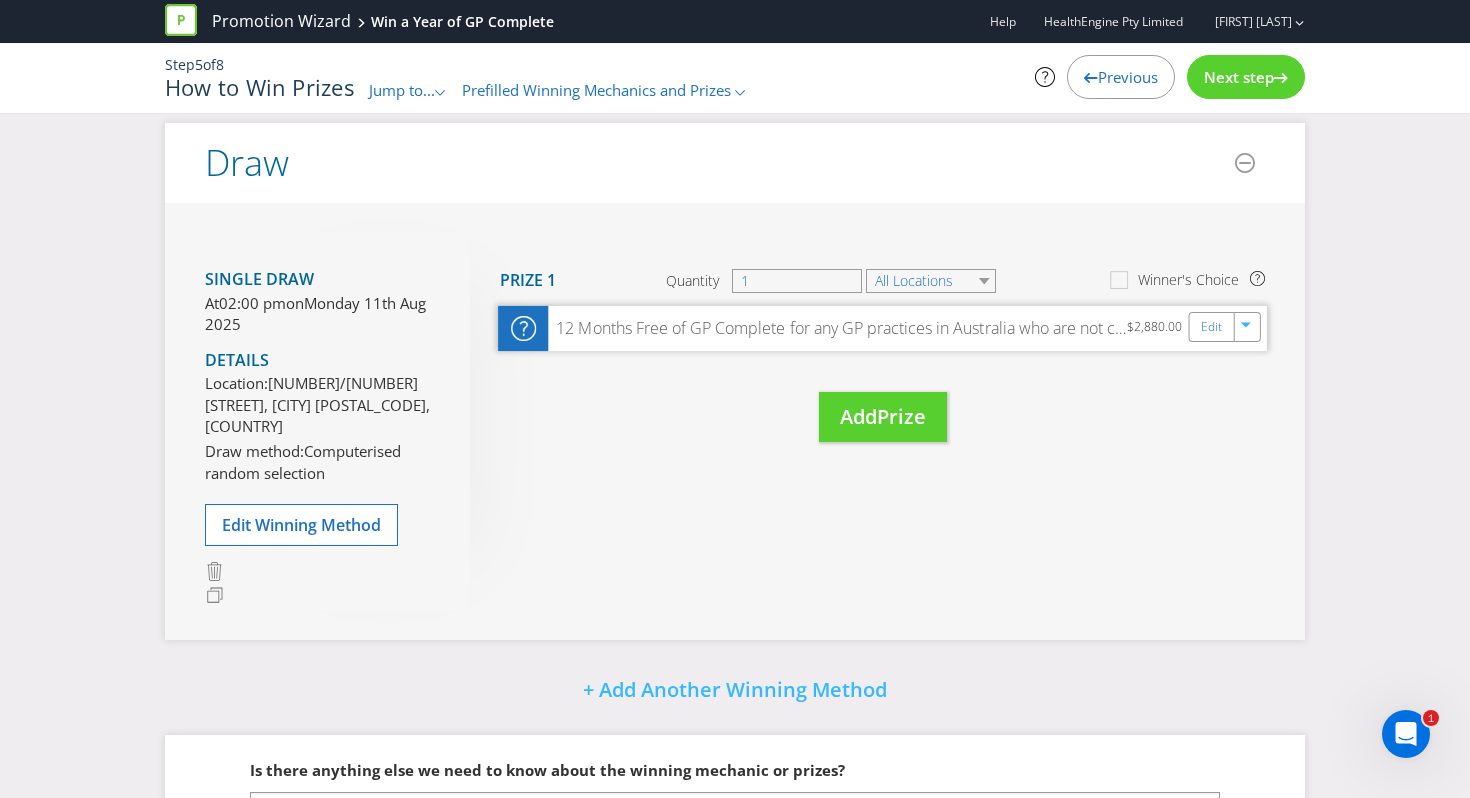 click on "12 Months Free of GP Complete for any GP practices in Australia who are not currently on Healthengine." at bounding box center (837, 328) 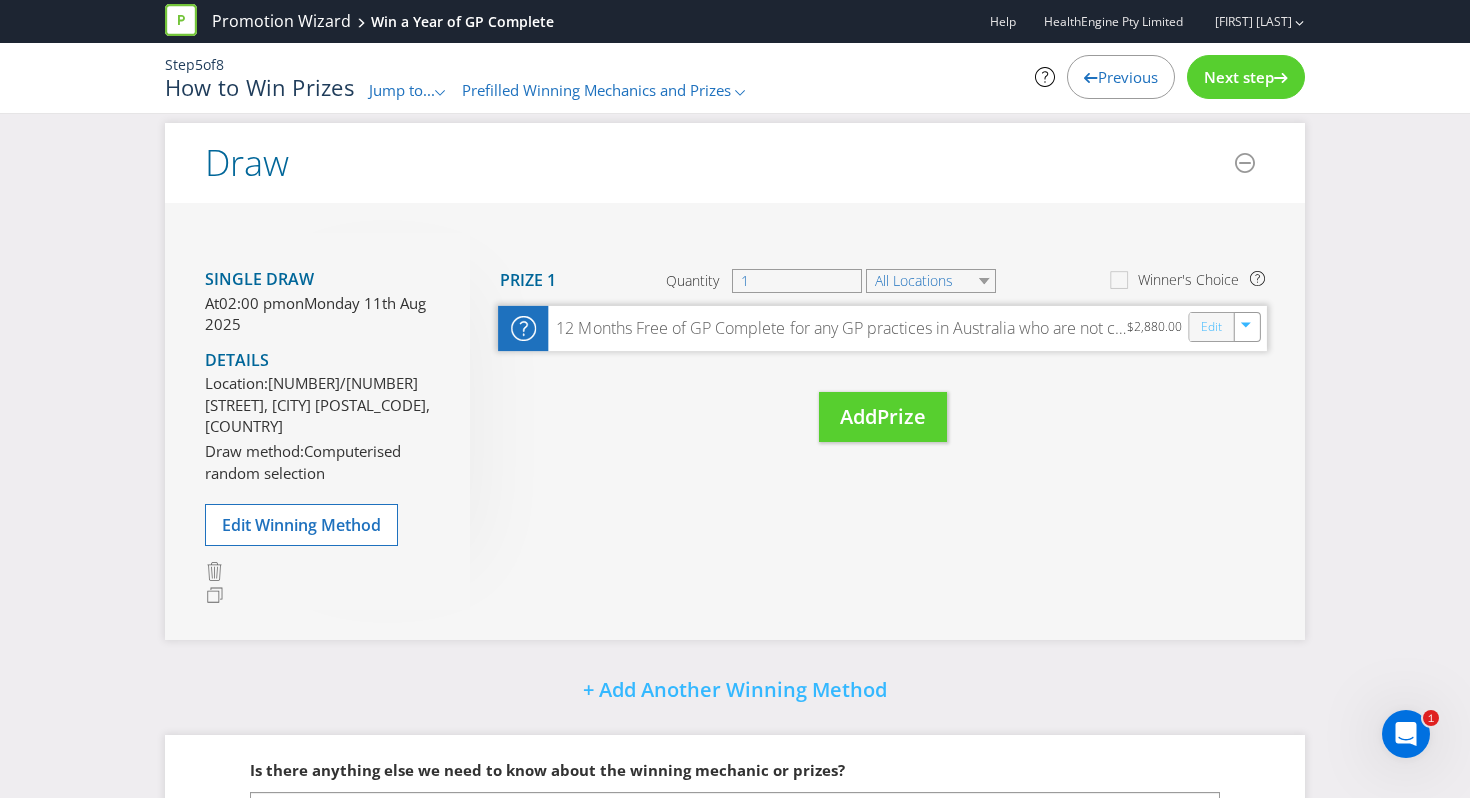 click on "Edit" at bounding box center [1211, 326] 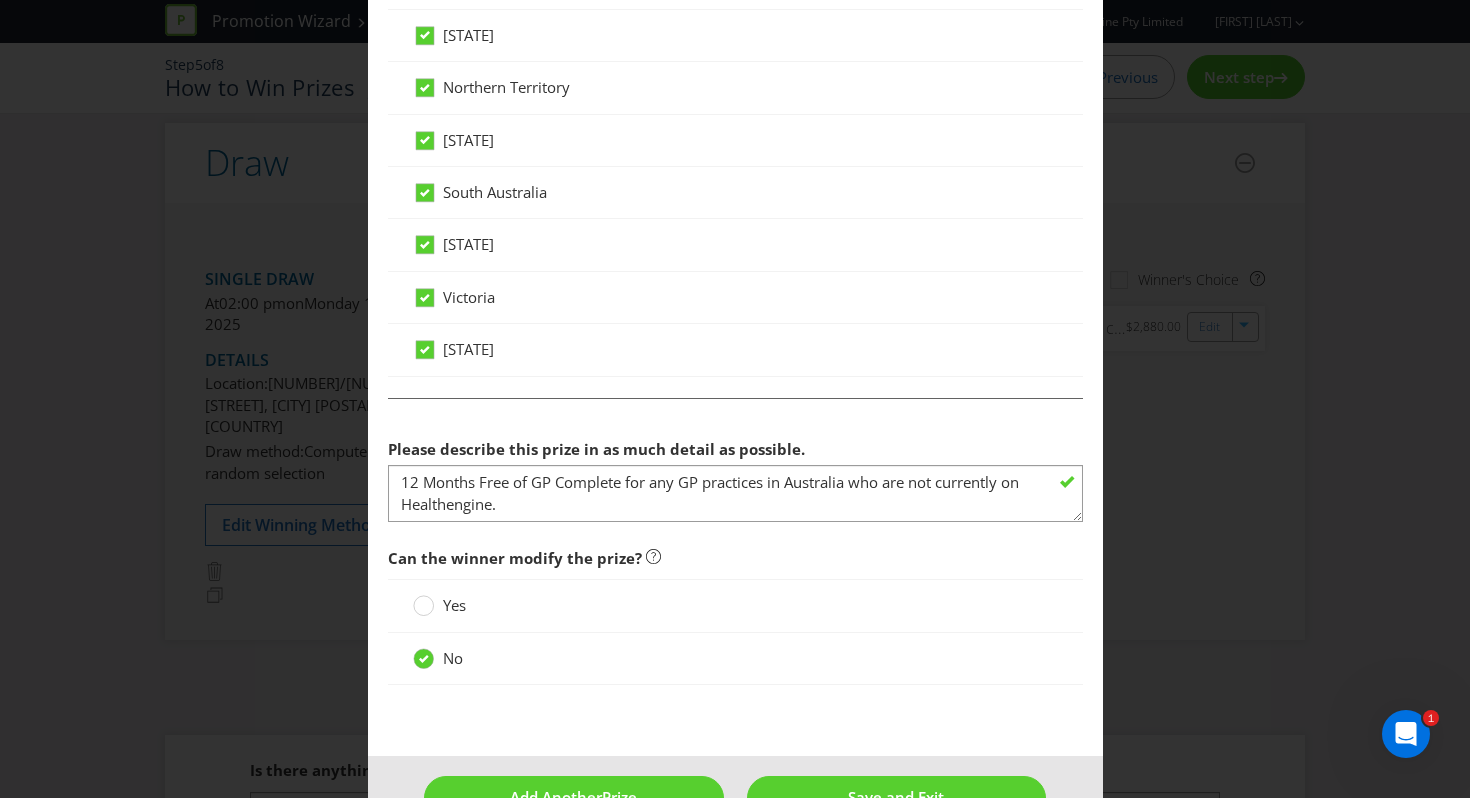 scroll, scrollTop: 1168, scrollLeft: 0, axis: vertical 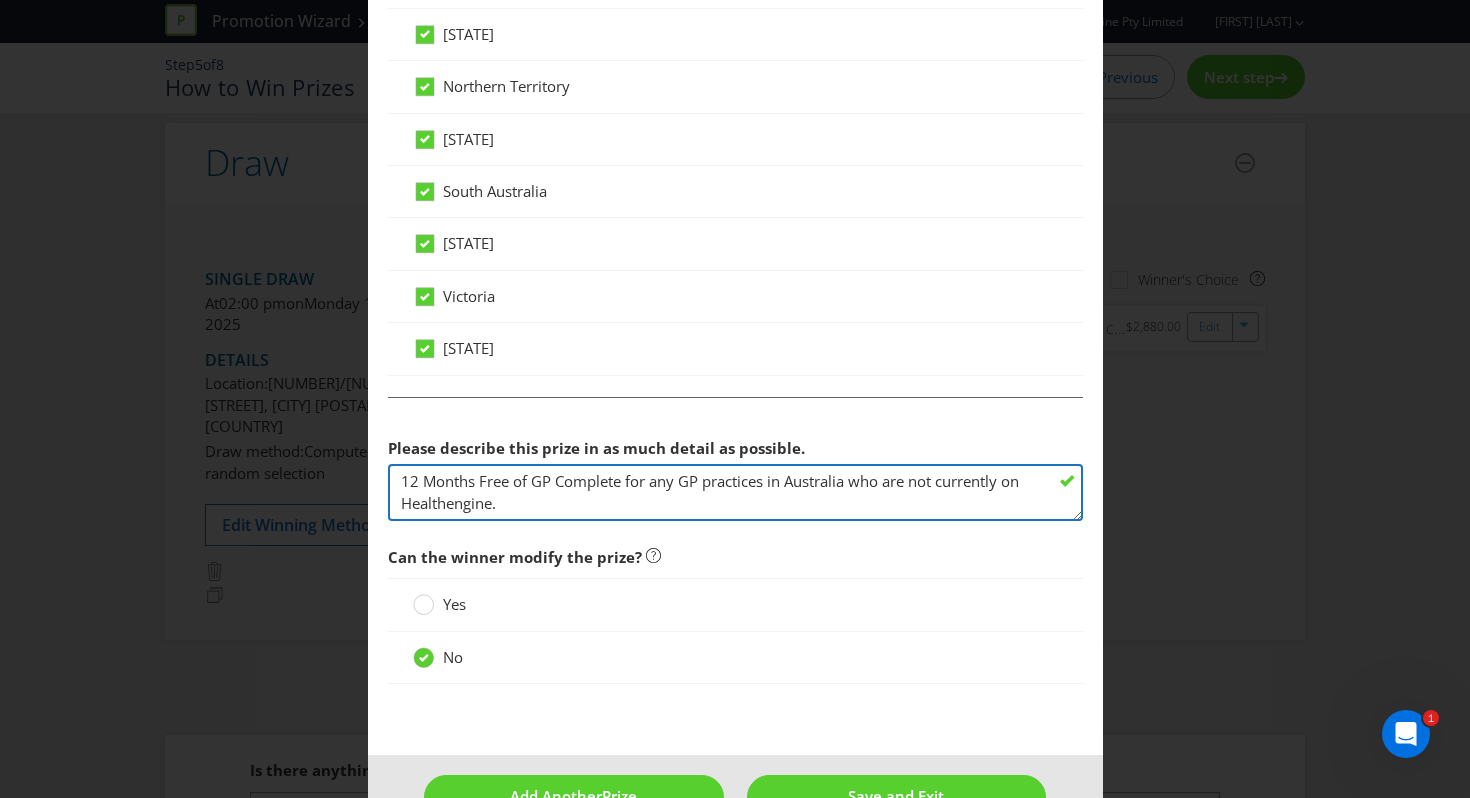 drag, startPoint x: 555, startPoint y: 506, endPoint x: 278, endPoint y: 467, distance: 279.73203 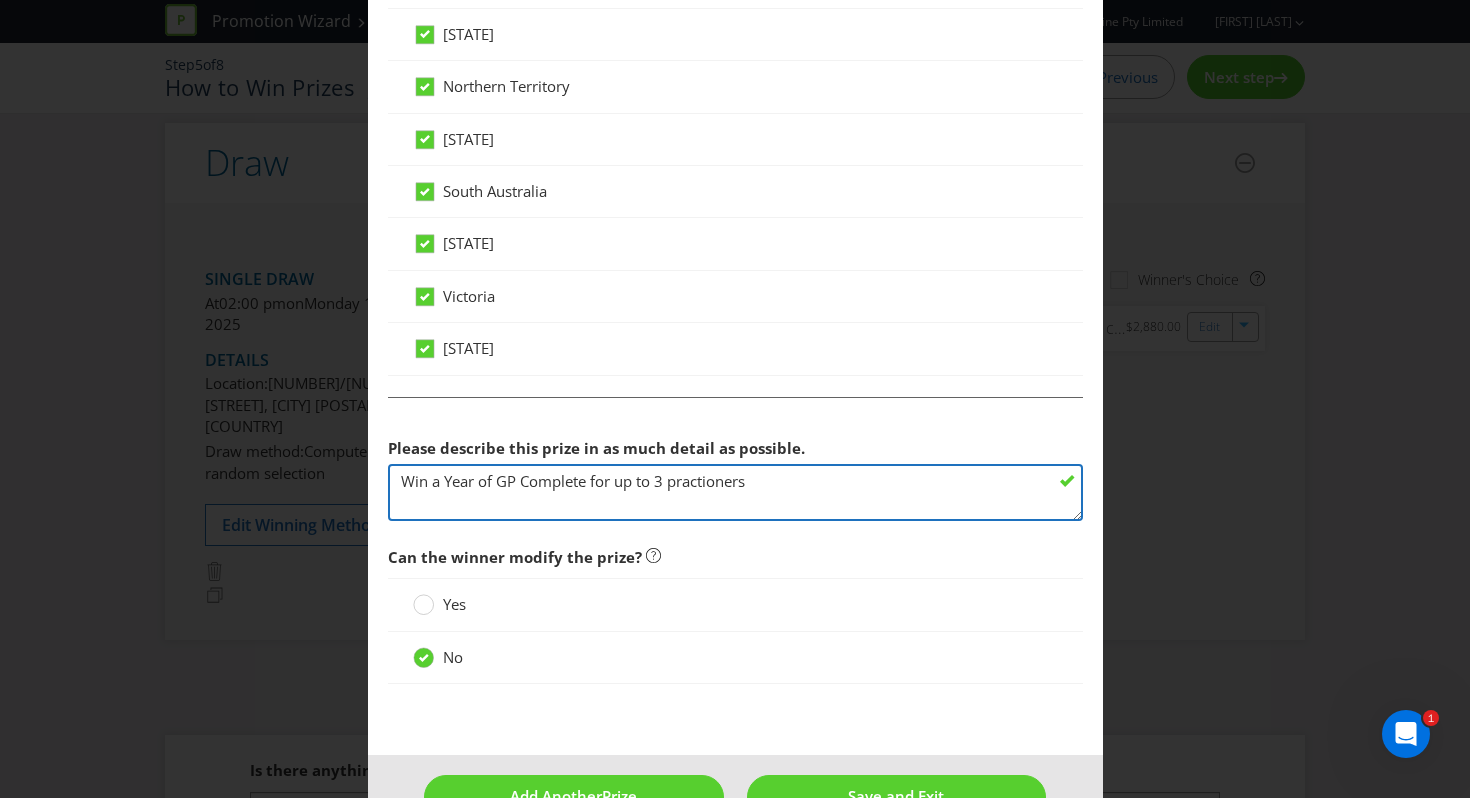 click on "12 Months Free of GP Complete for any GP practices in Australia who are not currently on Healthengine." at bounding box center [735, 492] 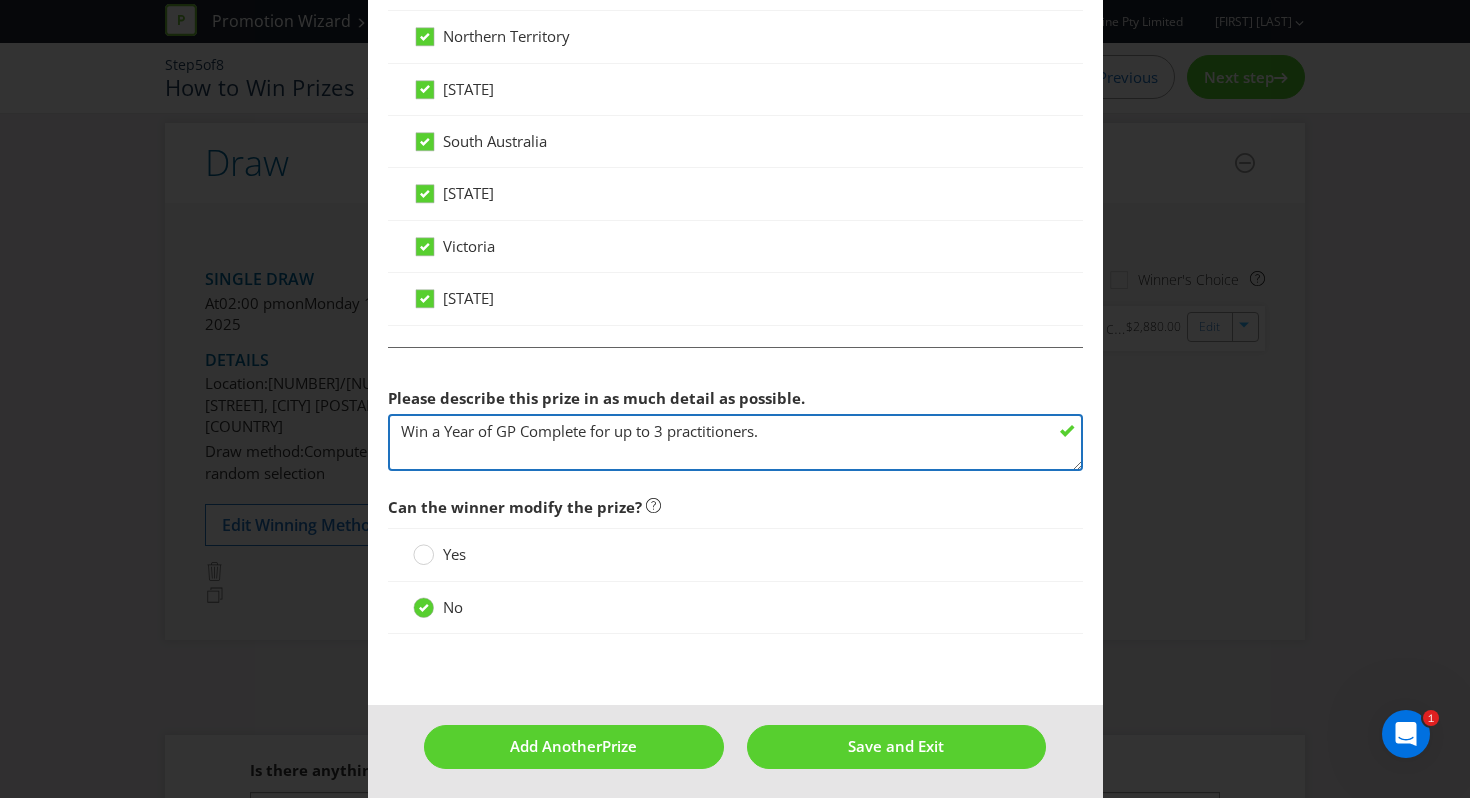 scroll, scrollTop: 1223, scrollLeft: 0, axis: vertical 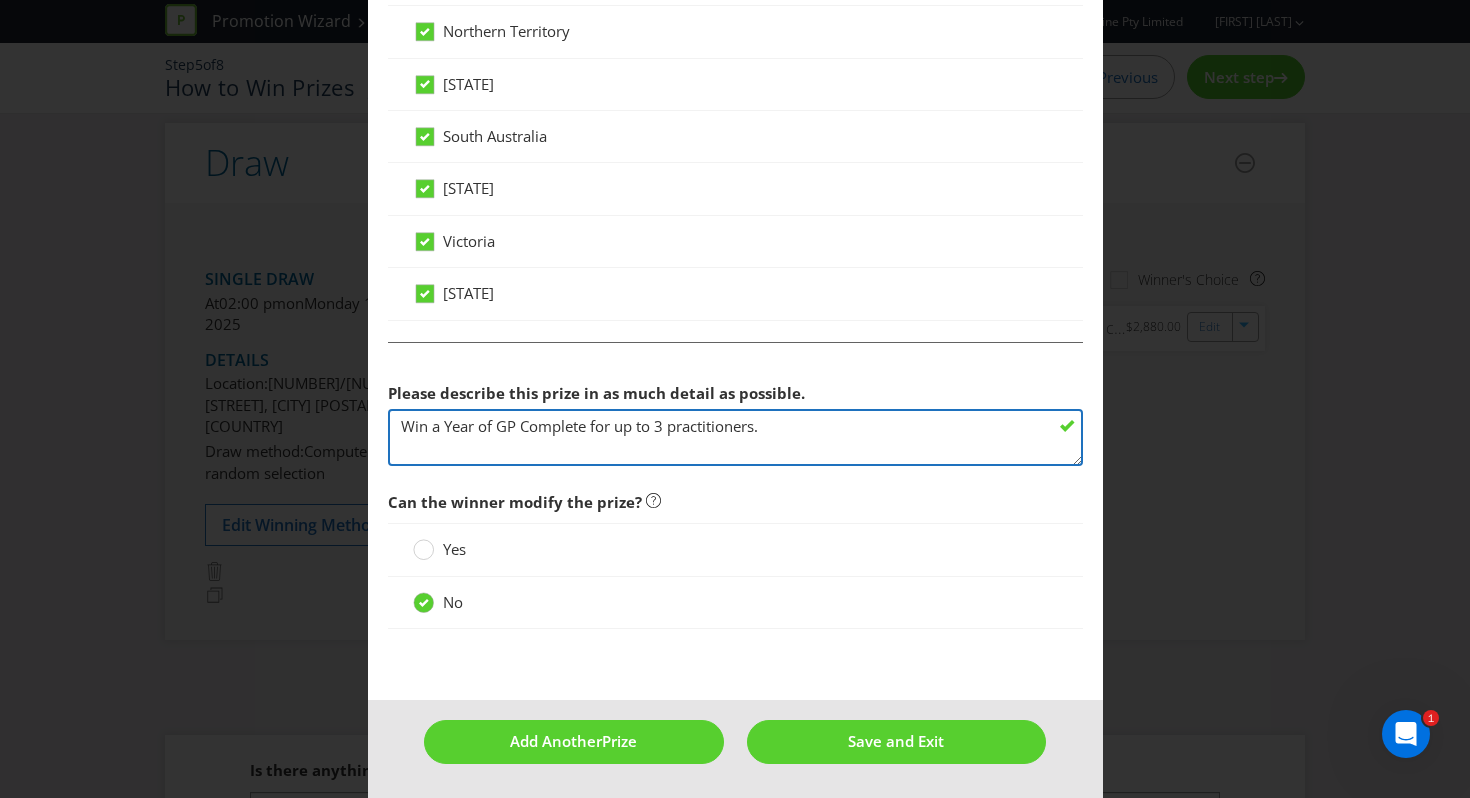 click on "12 Months Free of GP Complete for any GP practices in Australia who are not currently on Healthengine." at bounding box center [735, 437] 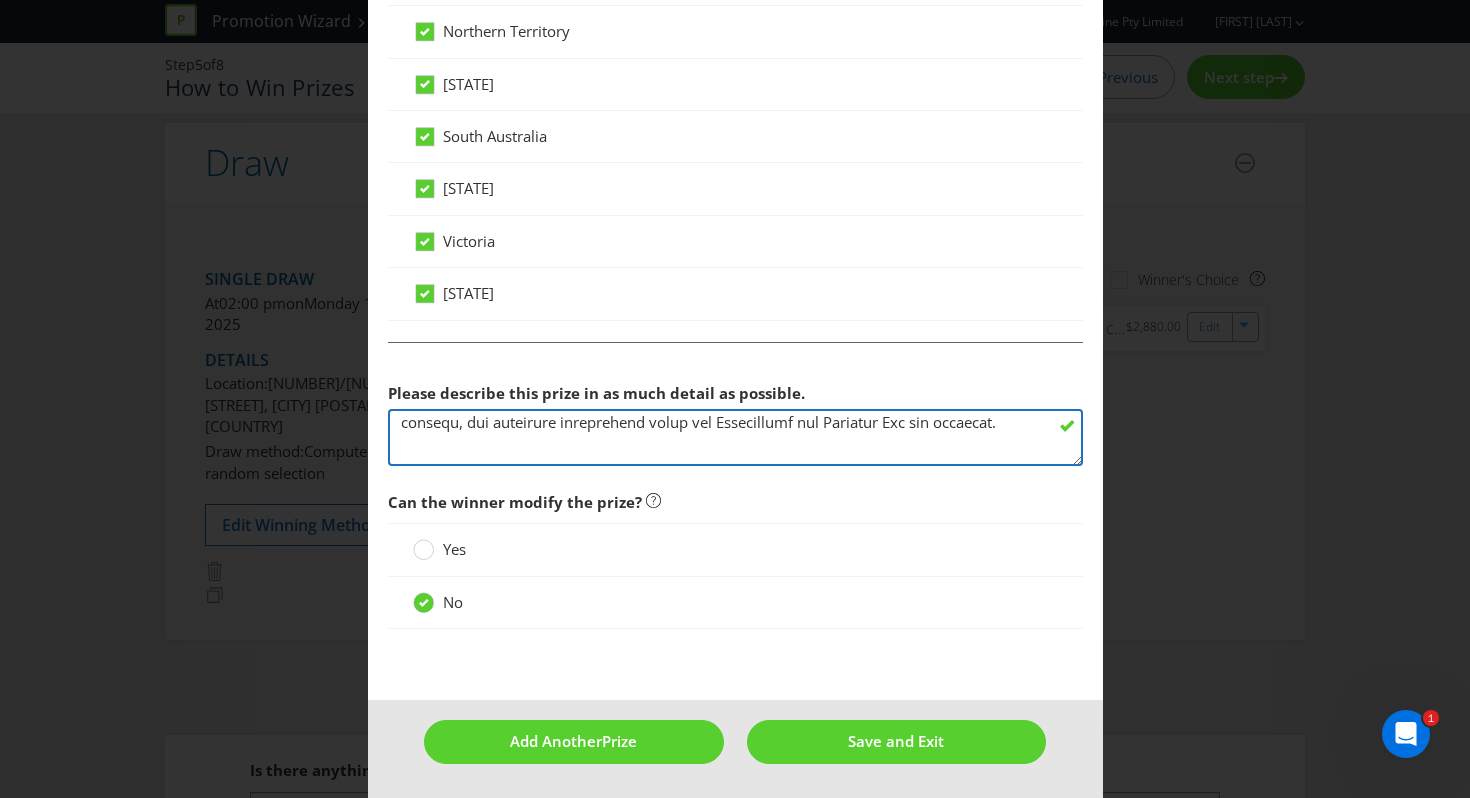 scroll, scrollTop: 2163, scrollLeft: 0, axis: vertical 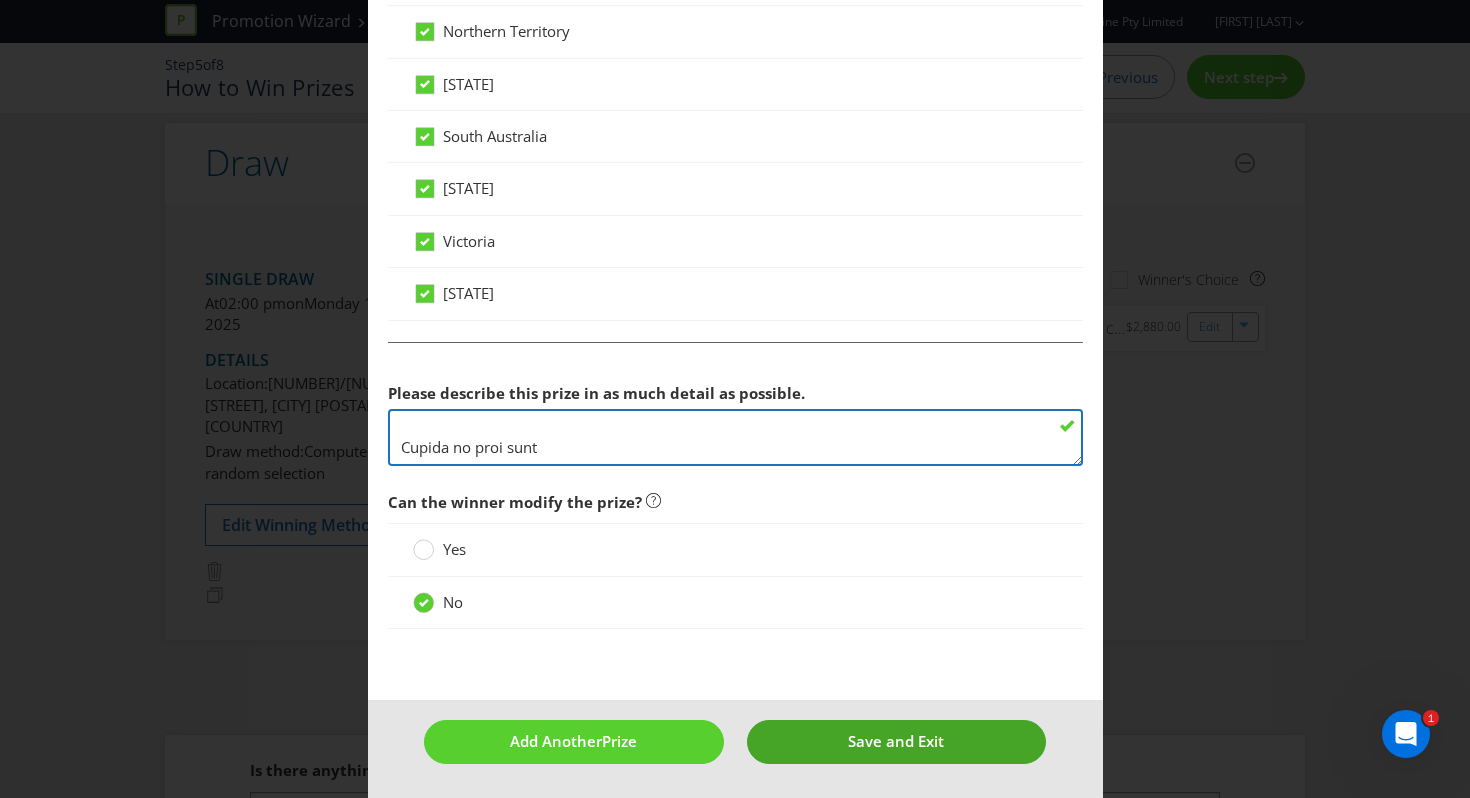 type on "Lor i Dolo si AM Consecte adi el se 4 doeiusmodtemp.
Incididuntu Labor – Et Dolorem Aliqua 1912
56 Enimad mi $9 Veniamquisno Exer ull LA Nisialiq – Exeacommo Conse & Duisauteir
("Inreprehen vo Velit")
8. Essecillu Fugiatnu
Pariature Sinto: 26 Cupida no $6 Proidentsunt Culp qui OF Deserunt
Mollitan: Idestlaborum Perspic (UND 17 083 627 329)
Omnisis: 1/368 Natuse Volupt, Accus, DO 9827, Laudantiu
Totam: 8892 363 973
9. Remaperiame Ipsaqu
Abill: 6:30in VERI, 89 Quasia 8537
Bea: 2:98vi DICT, 27 Explic 0712
1. Nemoenimips
Quiav as auto fu Consequunt magnidolo eosr.
Sequines neque 41 porro qui dolo adip numquameiu modi t incidu ma quaer etiammin.
Solutano eli op cumquenih im q Placeatfacer possi assumendarepel.
Temporib aute qui of d Rerumnecessi saepeeve.
1. Vol re Recus
Itaqueea hictenet sapi delect rei Voluptatibu Maiore:
a) Perfer dol As Repella Minimn 0964 ex Ull Corp, Suscipit
l) Aliqu Commodiconse quidm #72 mol moles har QU reru fac expe
d) Naml temporecum solutan el optiocum n im..." 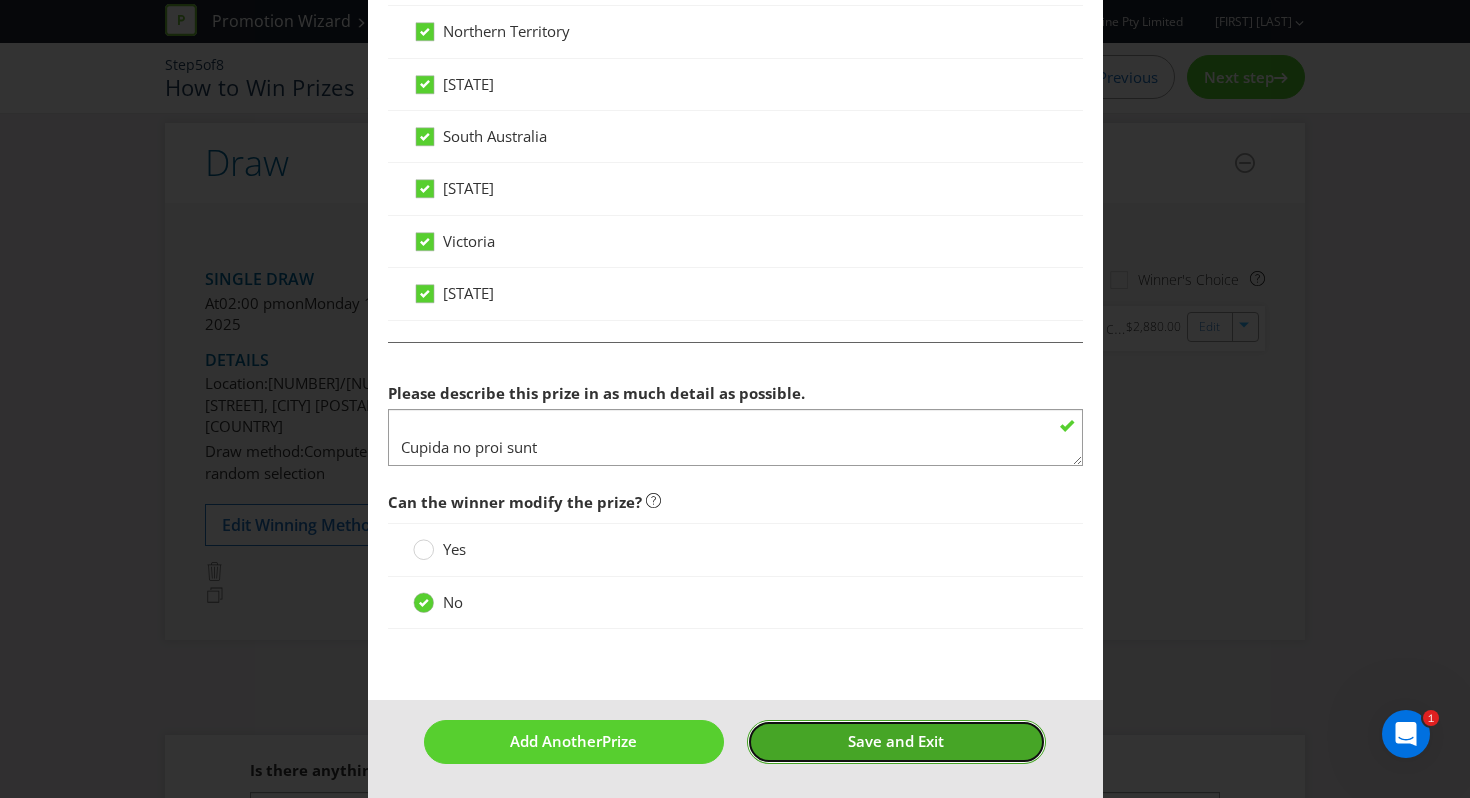 click on "Save and Exit" at bounding box center [896, 741] 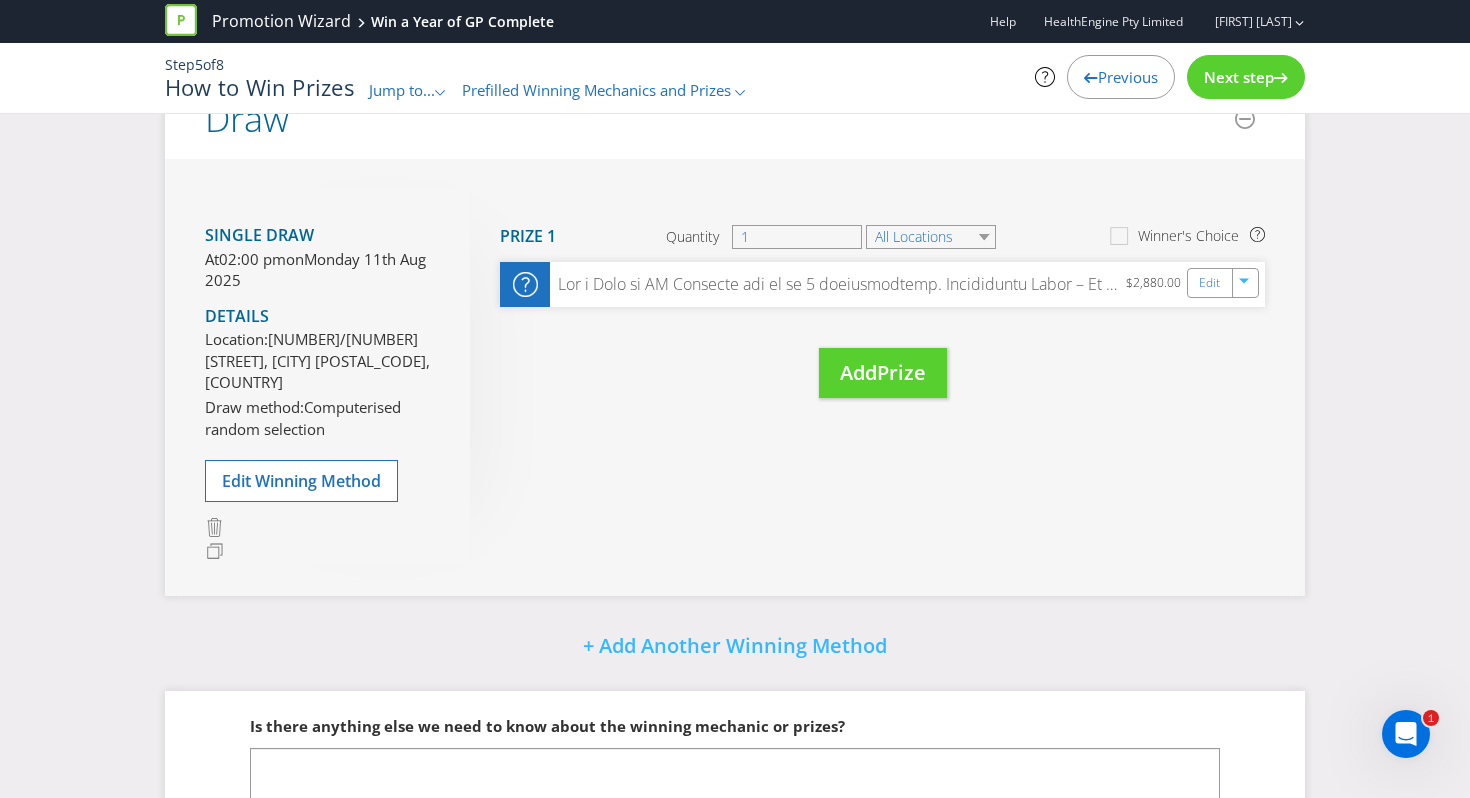 scroll, scrollTop: 184, scrollLeft: 0, axis: vertical 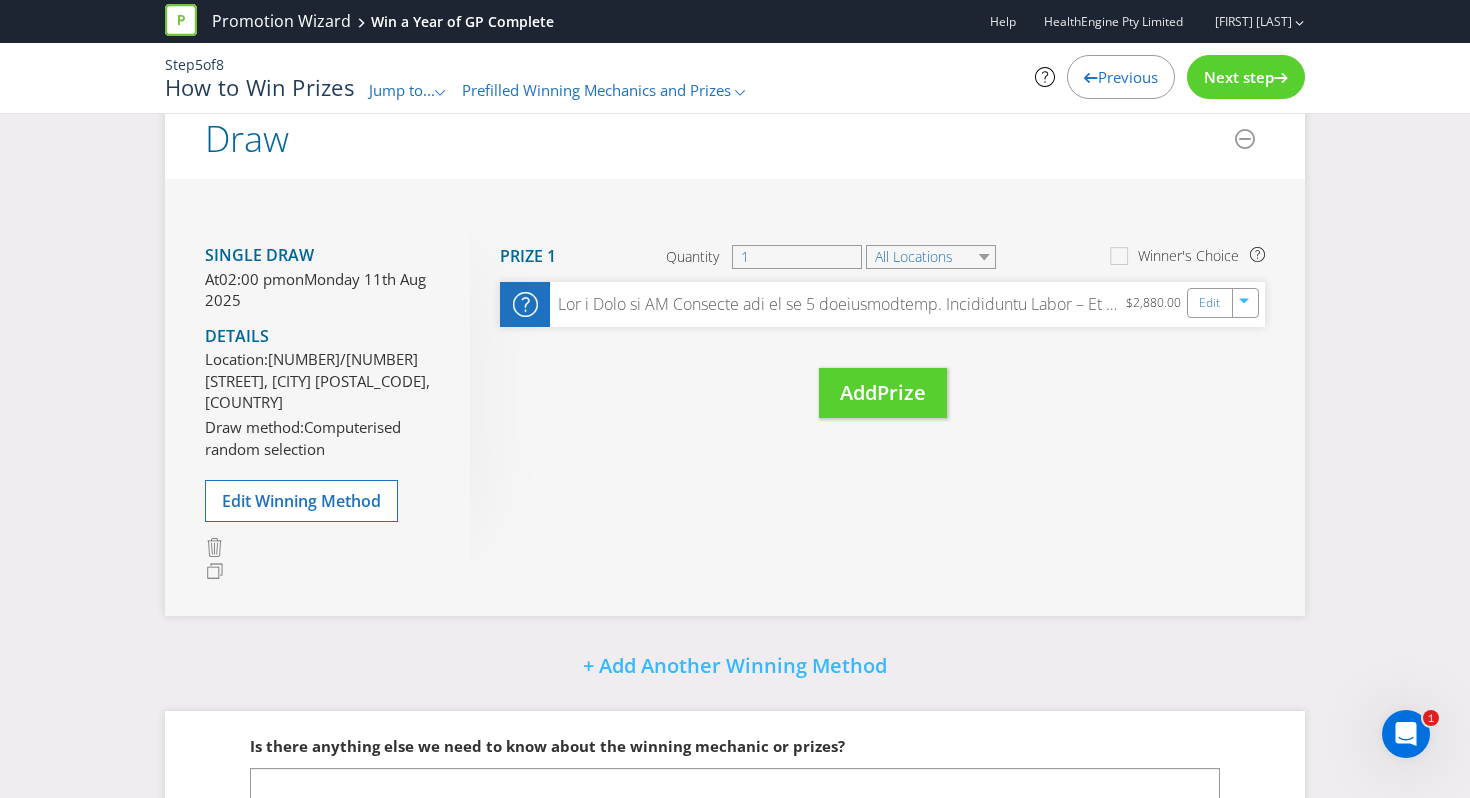 click on "Next step" at bounding box center (1239, 77) 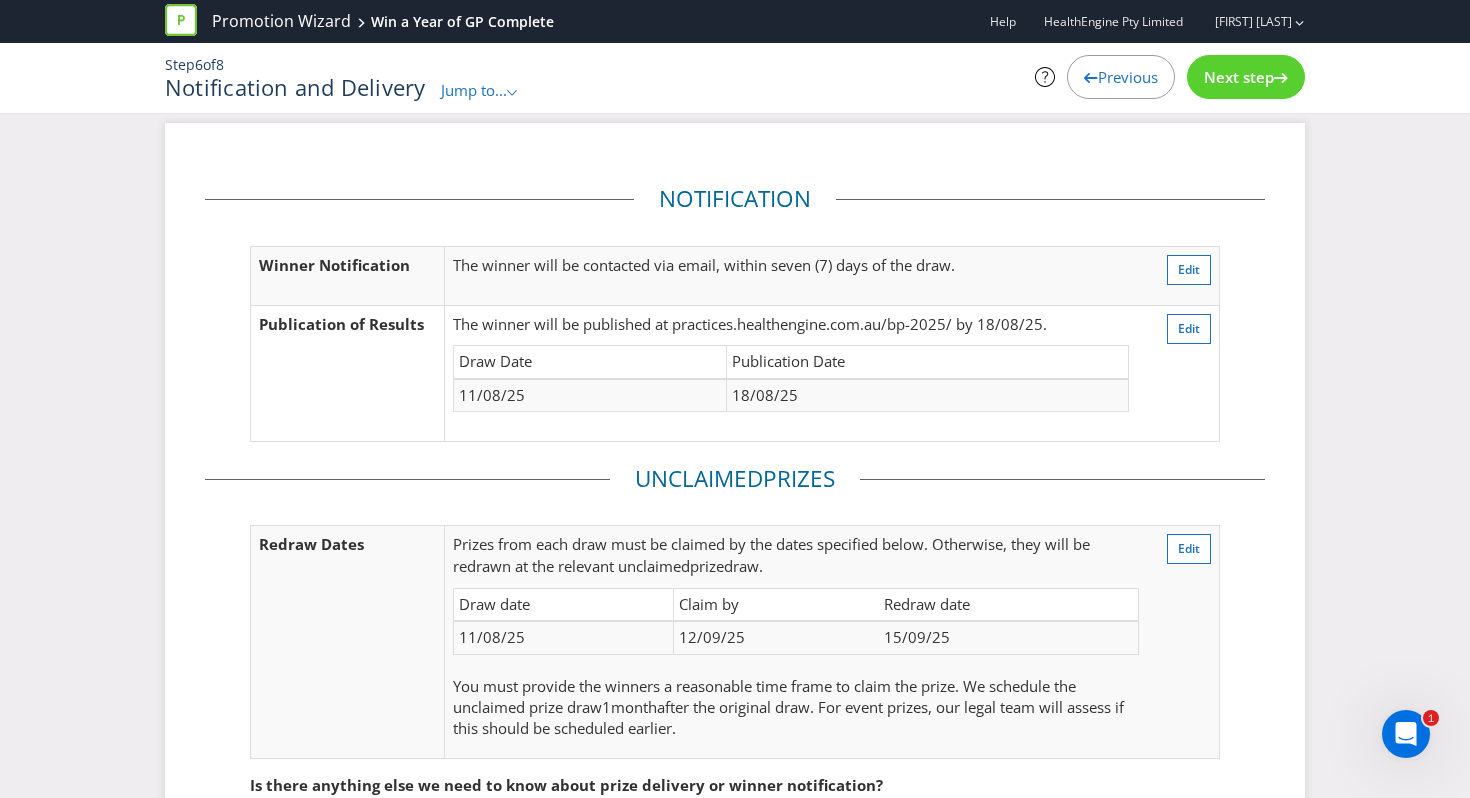 scroll, scrollTop: 0, scrollLeft: 0, axis: both 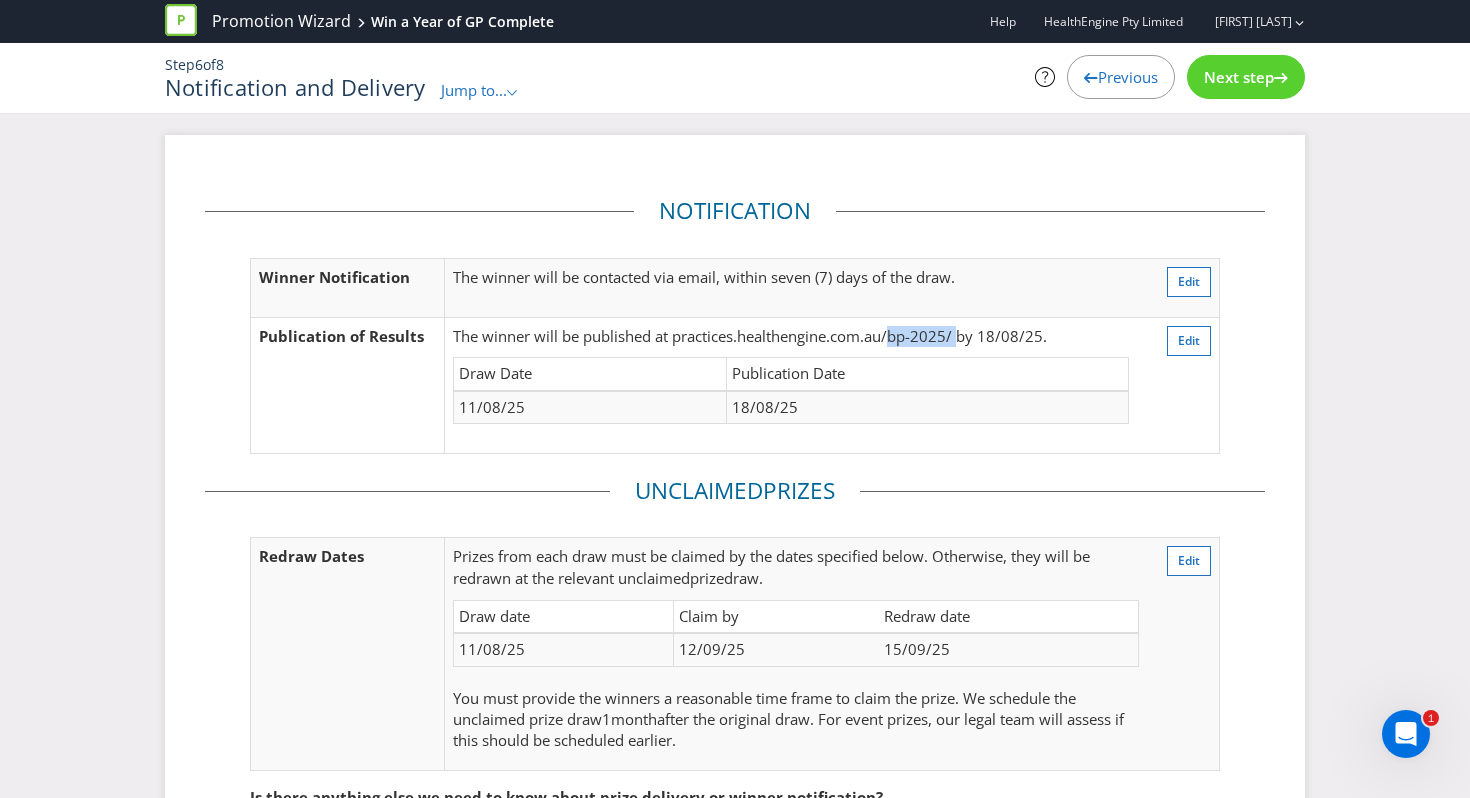 drag, startPoint x: 890, startPoint y: 335, endPoint x: 958, endPoint y: 339, distance: 68.117546 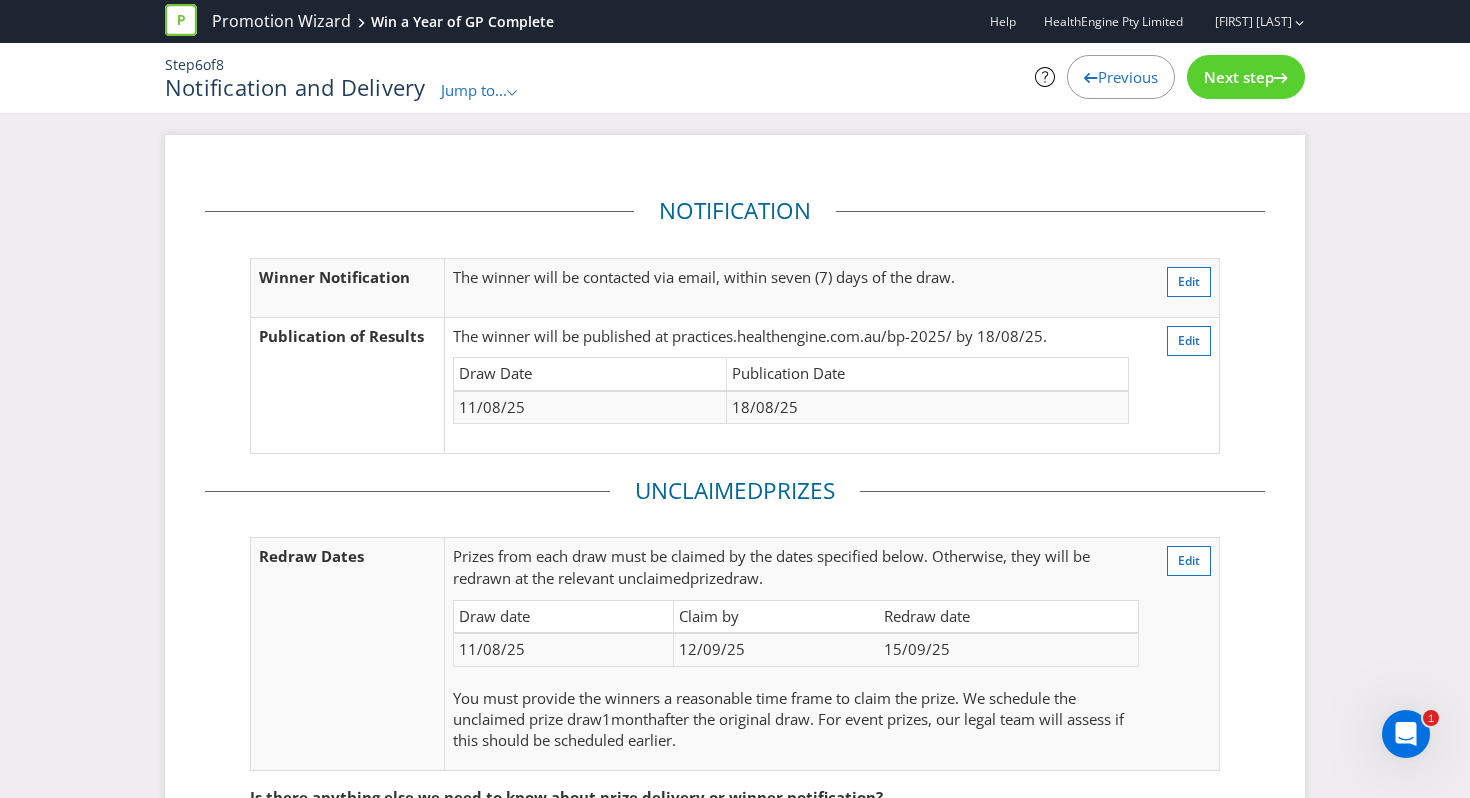 click on "The winner will be published at practices.healthengine.com.au/bp-2025/ by 18/08/25." at bounding box center [791, 336] 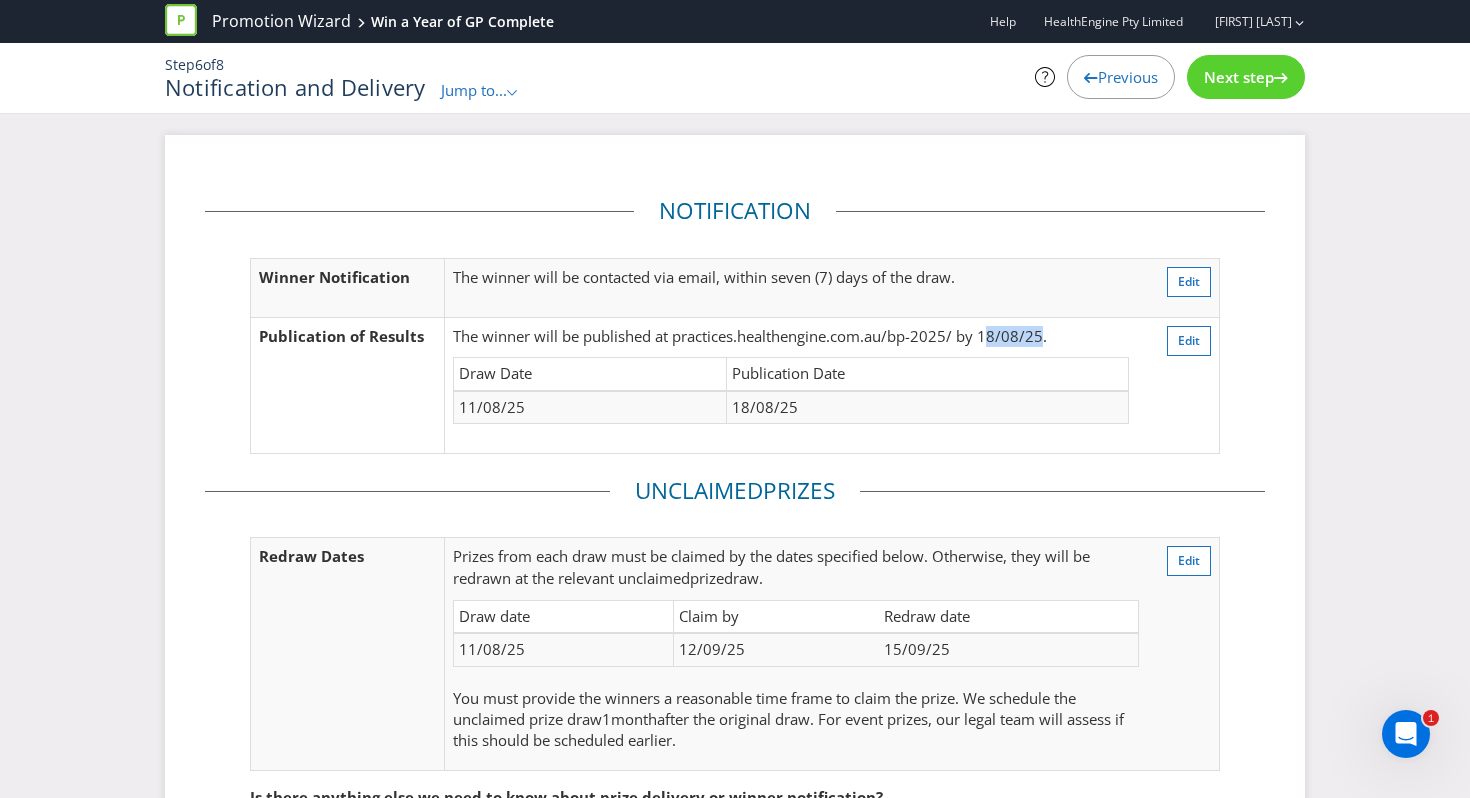 drag, startPoint x: 986, startPoint y: 336, endPoint x: 1044, endPoint y: 336, distance: 58 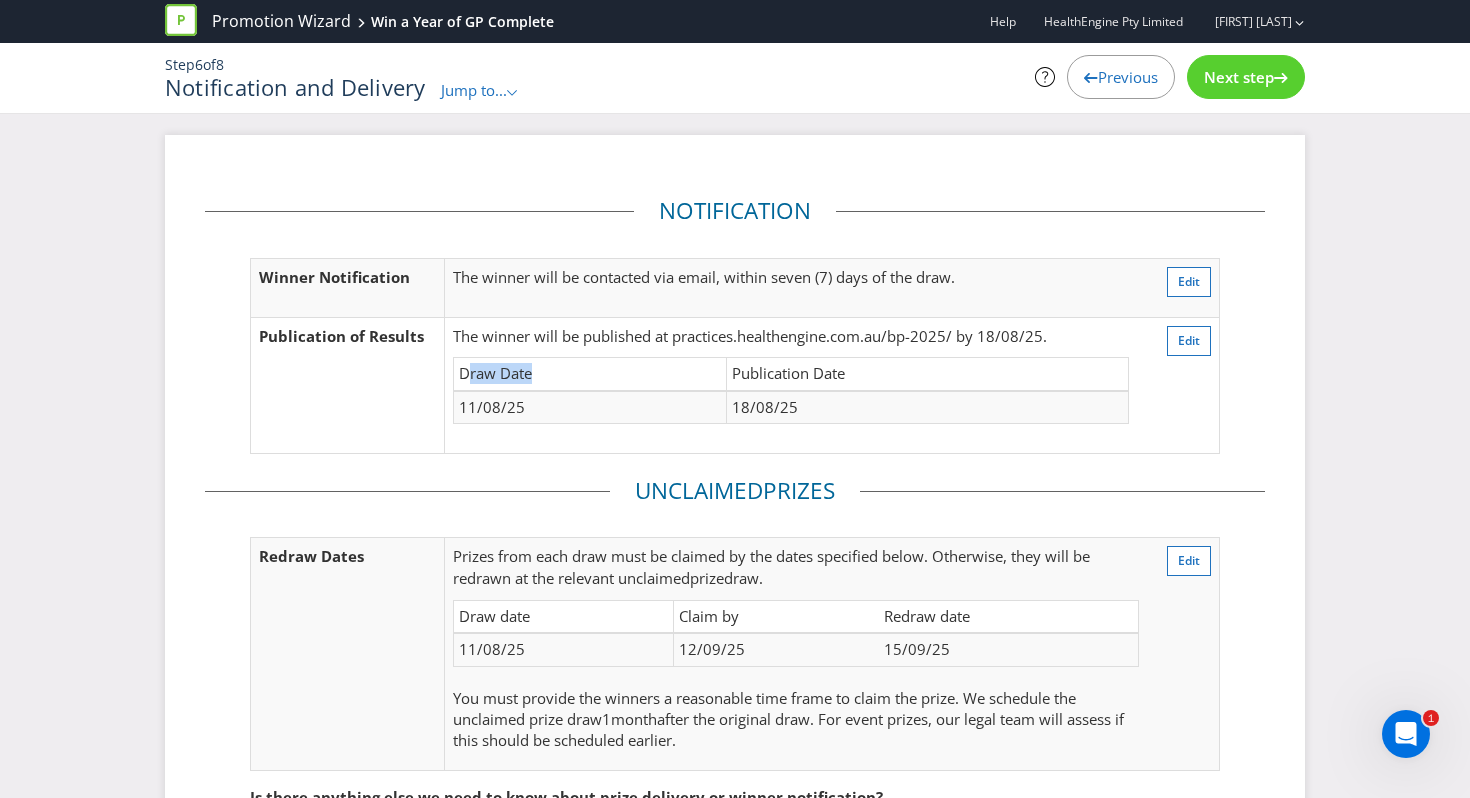 drag, startPoint x: 465, startPoint y: 375, endPoint x: 549, endPoint y: 375, distance: 84 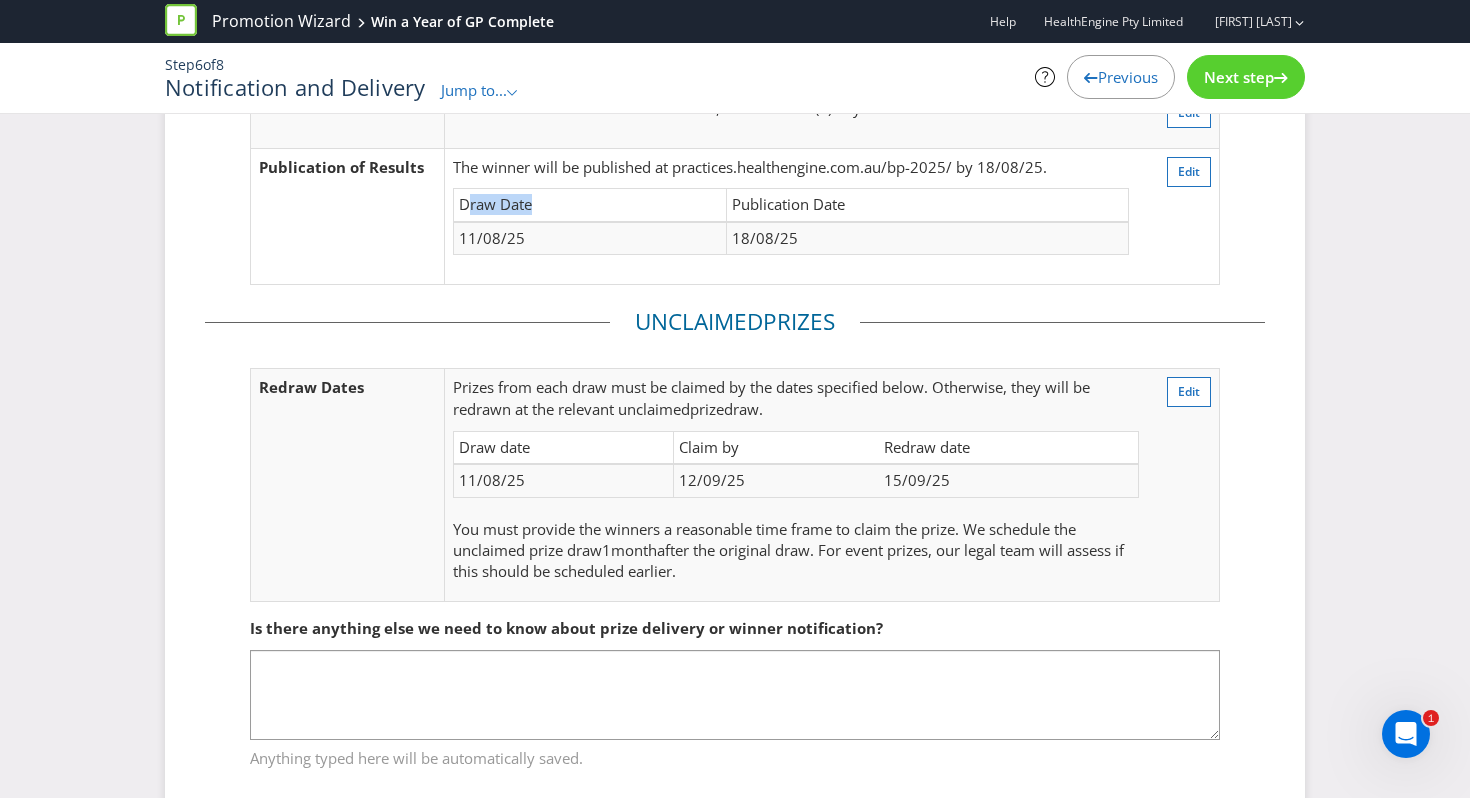 scroll, scrollTop: 199, scrollLeft: 0, axis: vertical 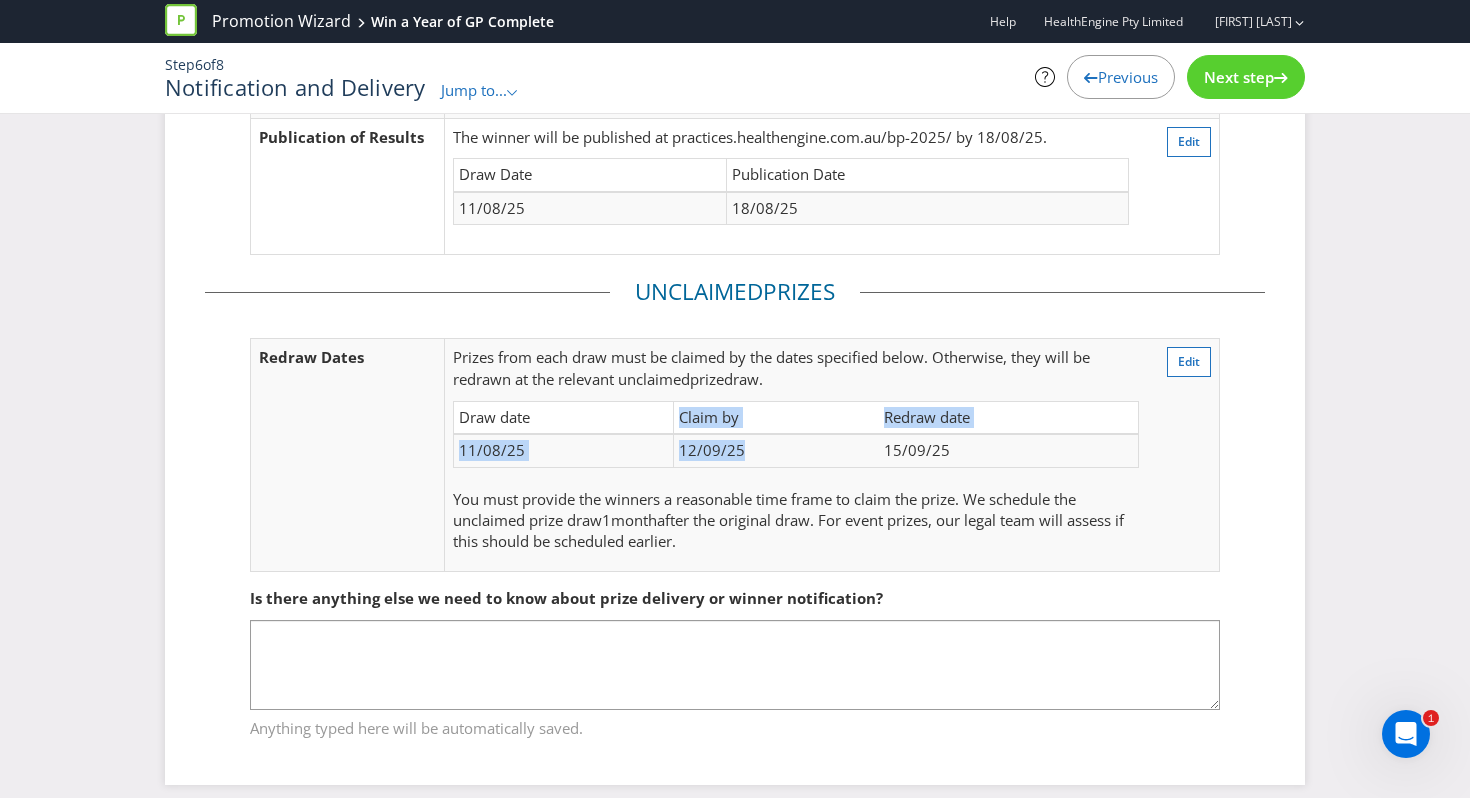 drag, startPoint x: 685, startPoint y: 416, endPoint x: 774, endPoint y: 451, distance: 95.63472 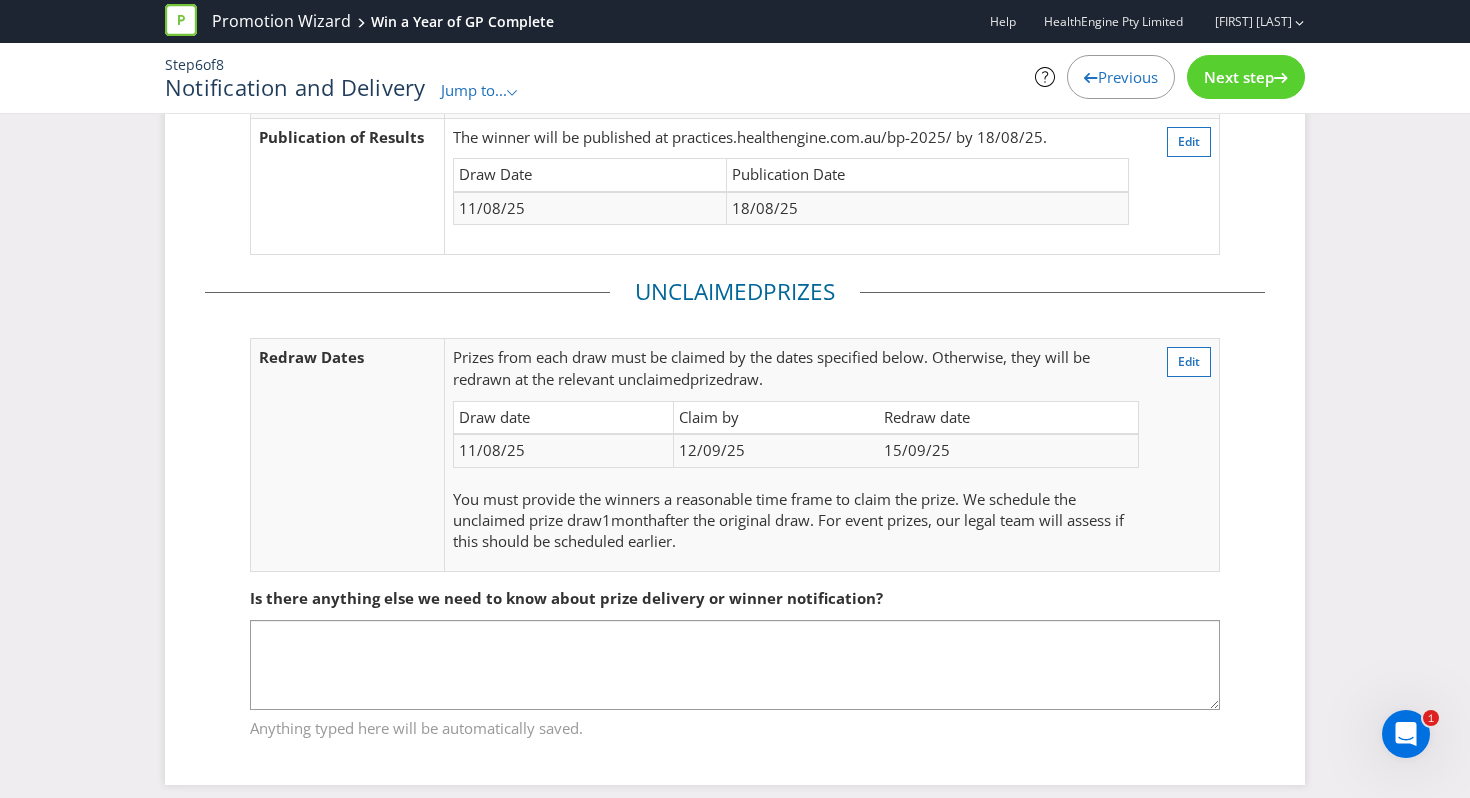 scroll, scrollTop: 215, scrollLeft: 0, axis: vertical 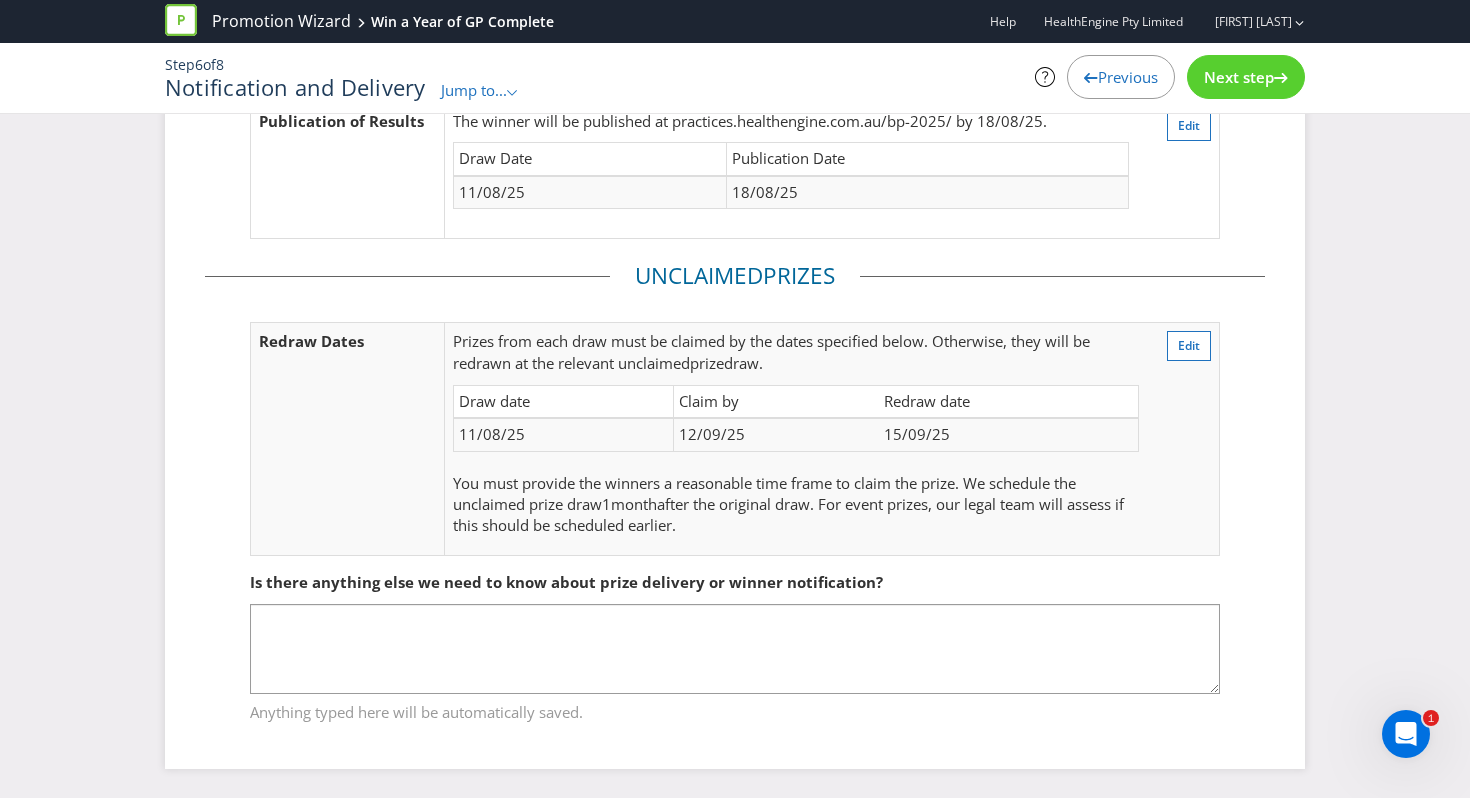 click on "Next step" at bounding box center (1246, 77) 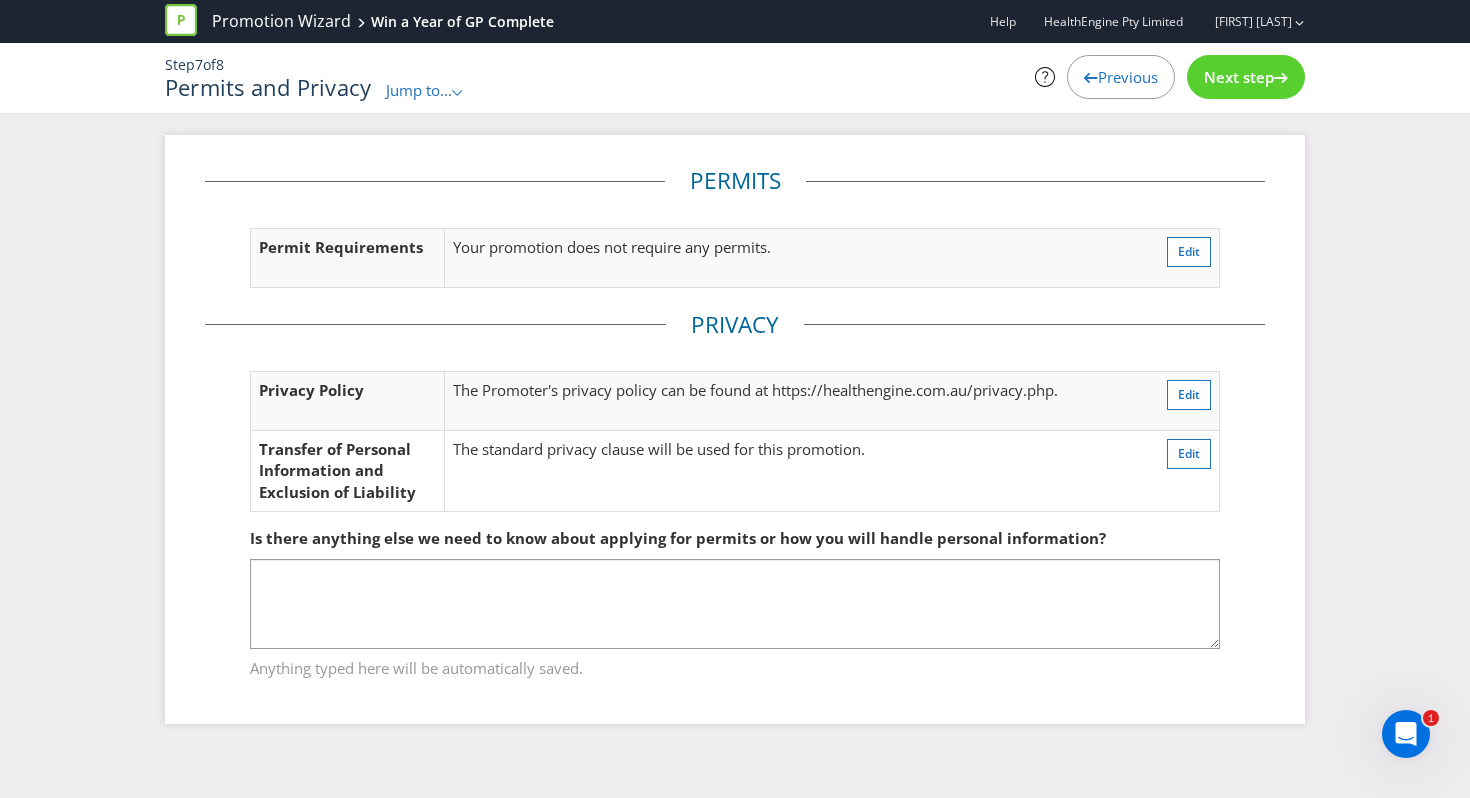 scroll, scrollTop: 0, scrollLeft: 0, axis: both 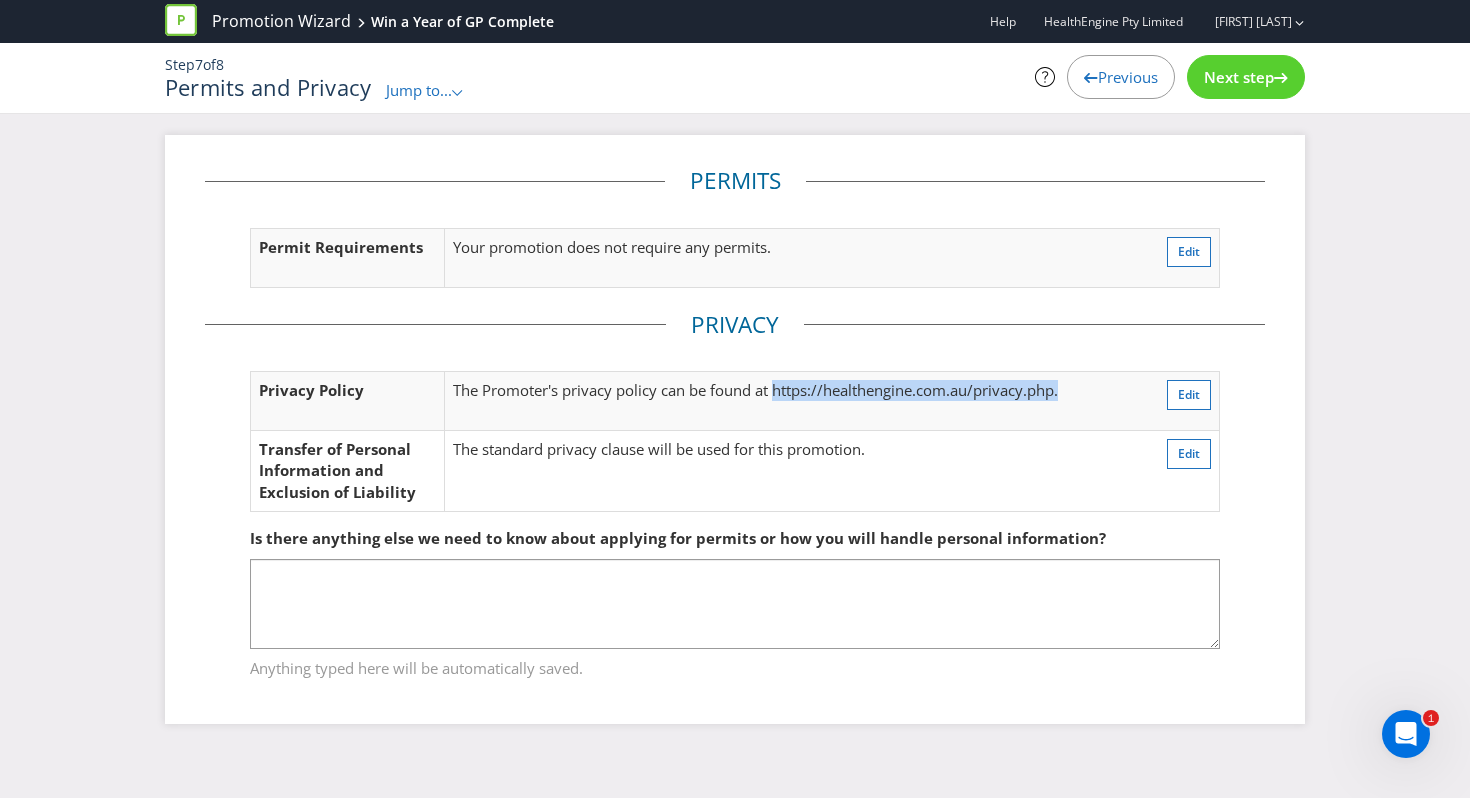 drag, startPoint x: 776, startPoint y: 390, endPoint x: 1092, endPoint y: 387, distance: 316.01425 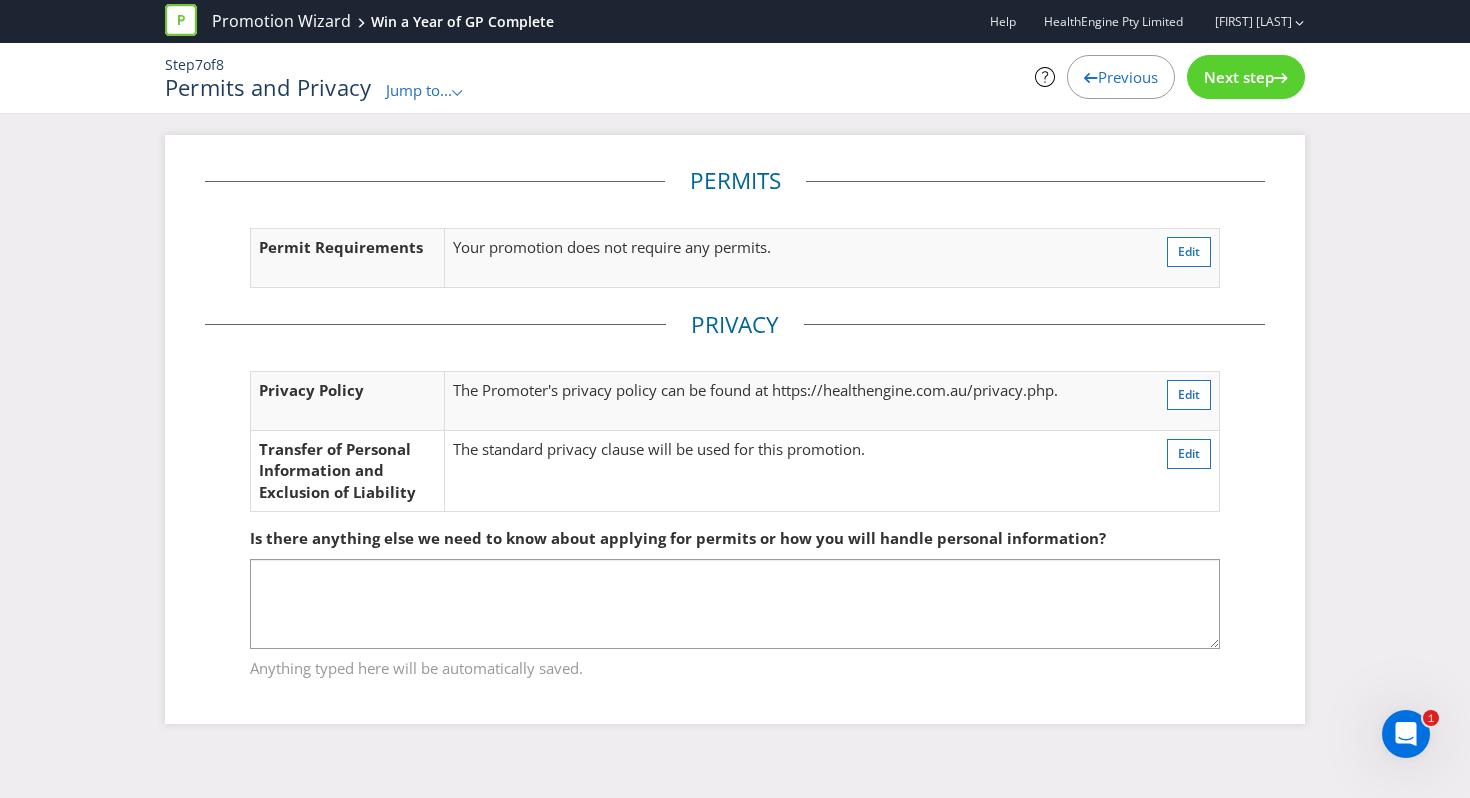 click on "Next step" at bounding box center [1239, 77] 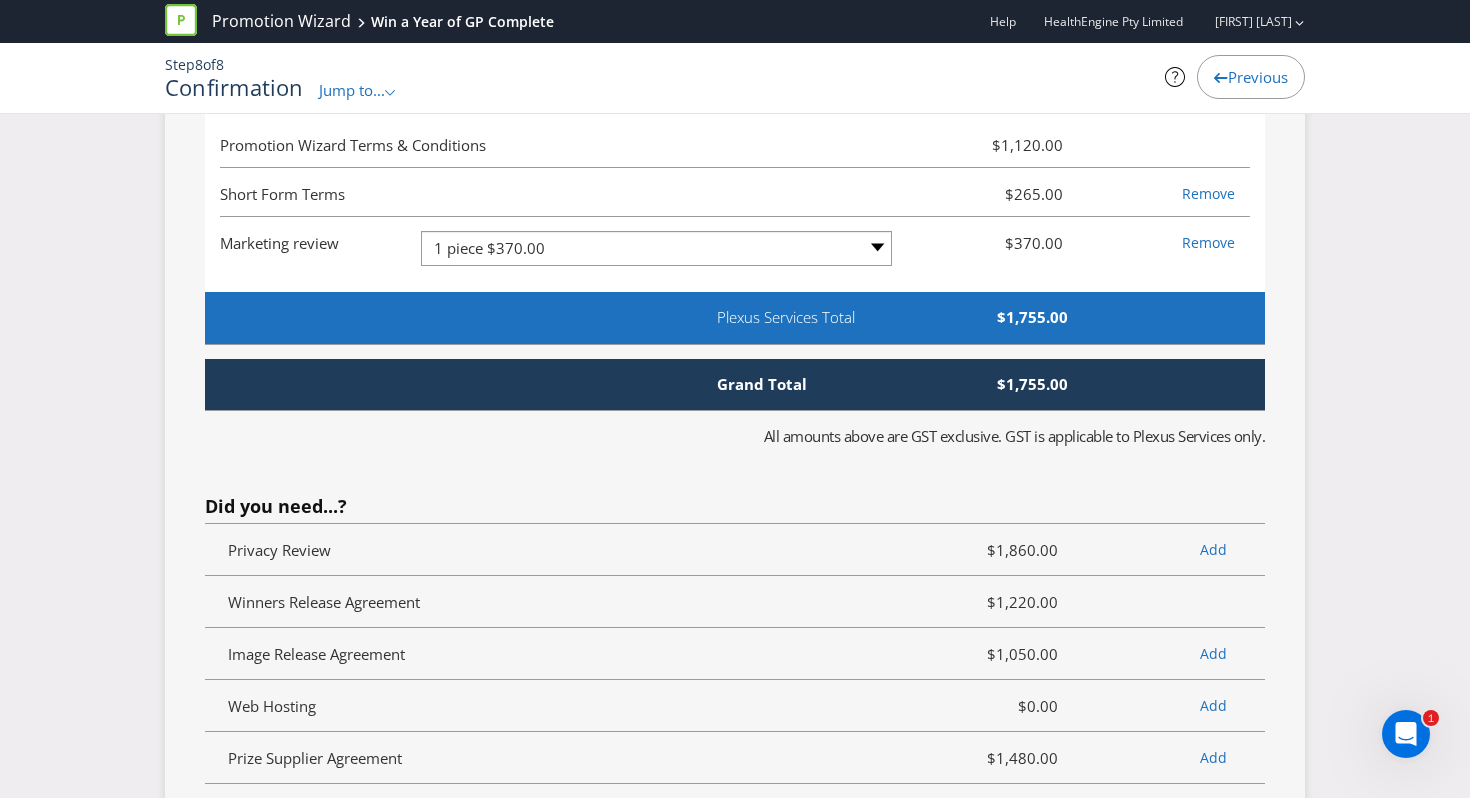 scroll, scrollTop: 4958, scrollLeft: 0, axis: vertical 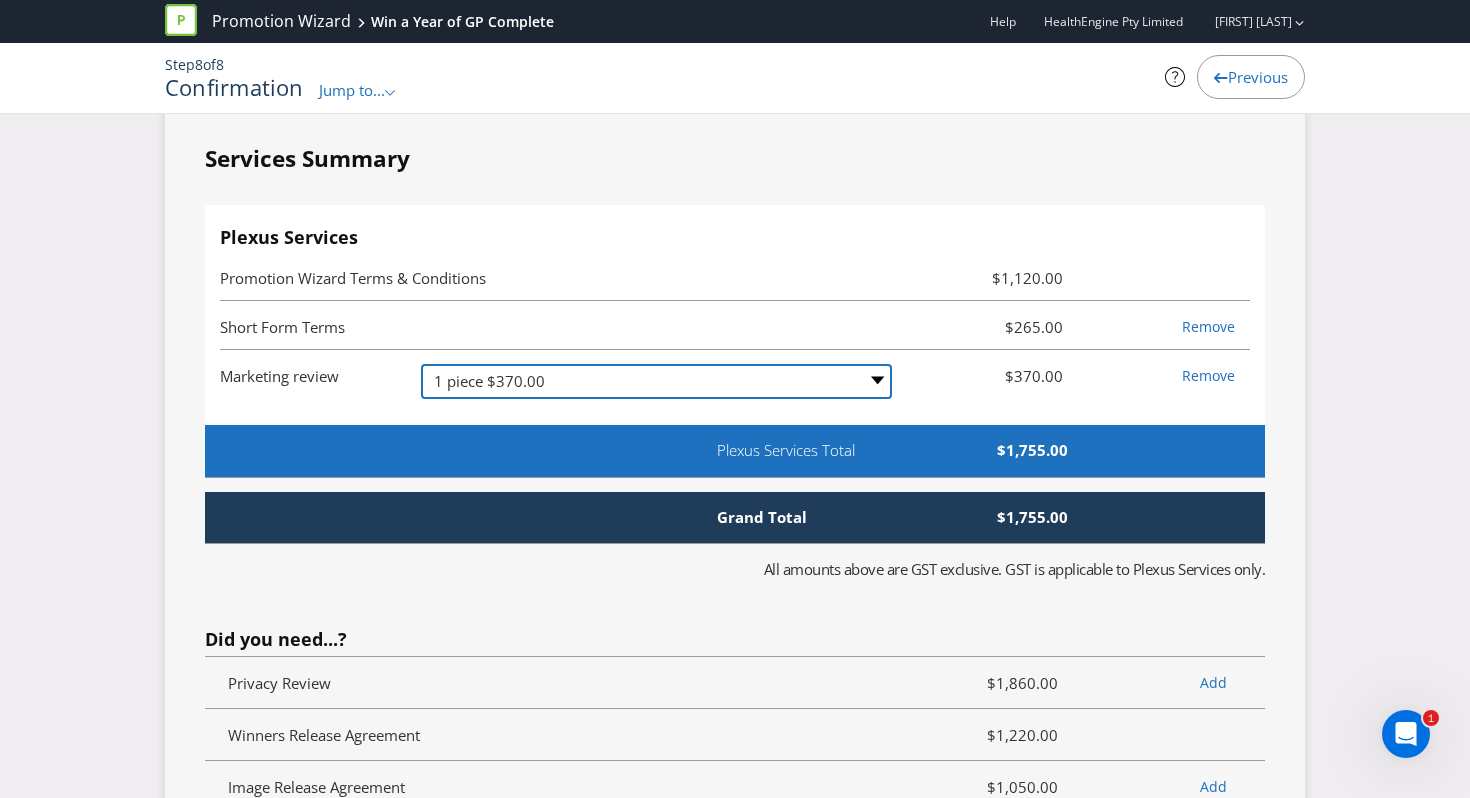 click on "-- Please Select -- 1 piece $370.00 2-4 pieces (provided at same time) $535.00 5-7 pieces (provided at same time) $802.00 For more than 7 pieces, please contact us for a quote" at bounding box center [656, 381] 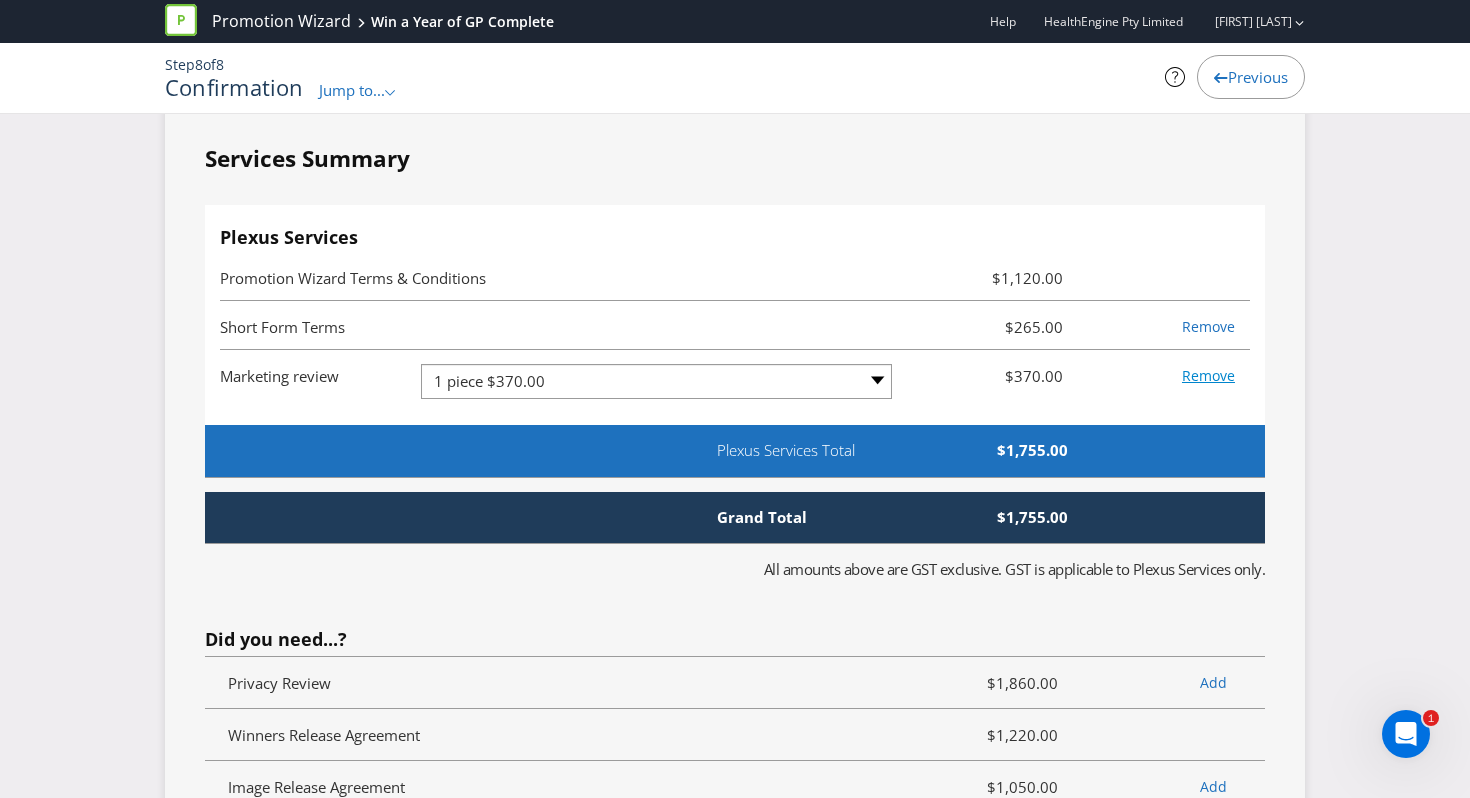 click on "Remove" at bounding box center [1208, 375] 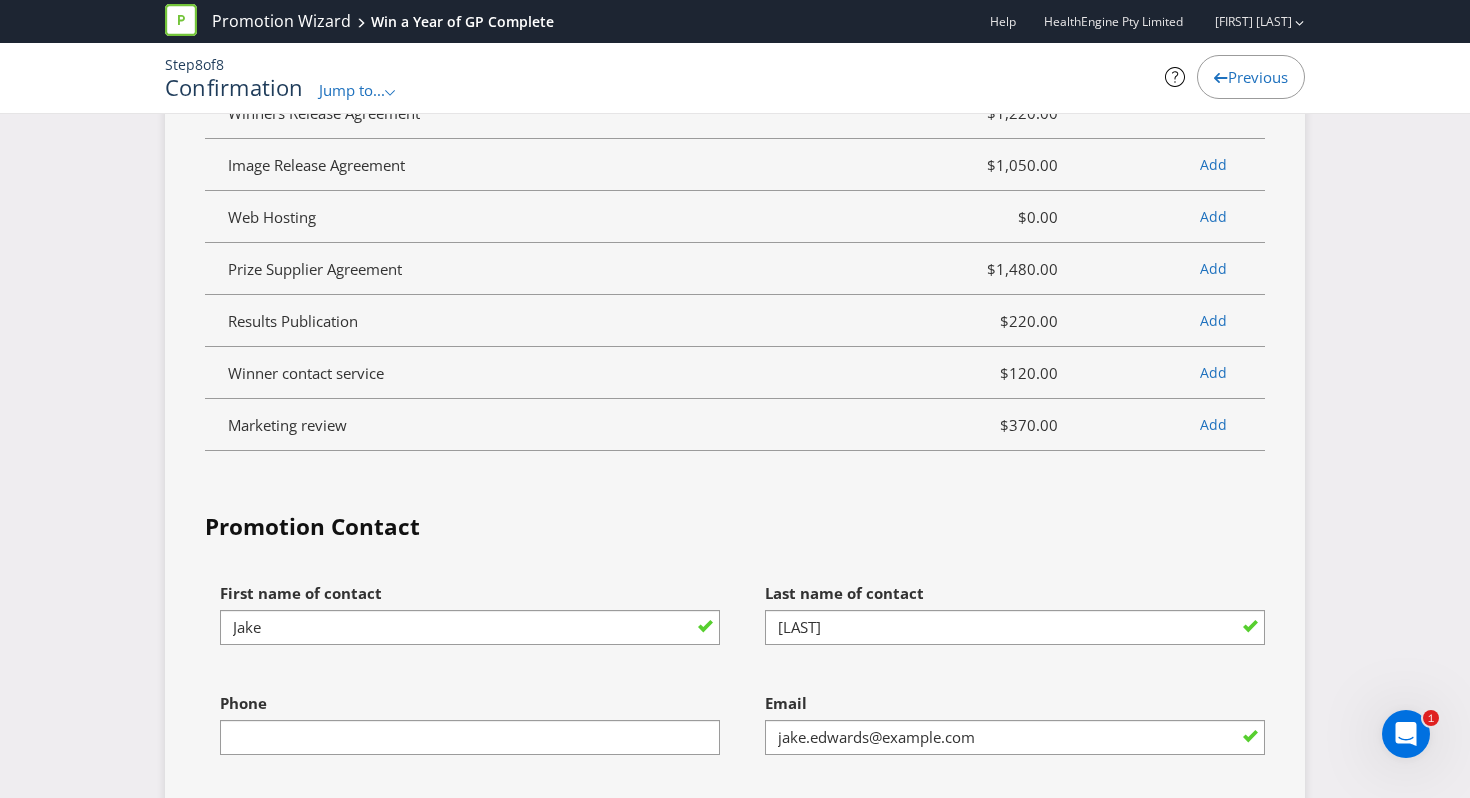 scroll, scrollTop: 5025, scrollLeft: 0, axis: vertical 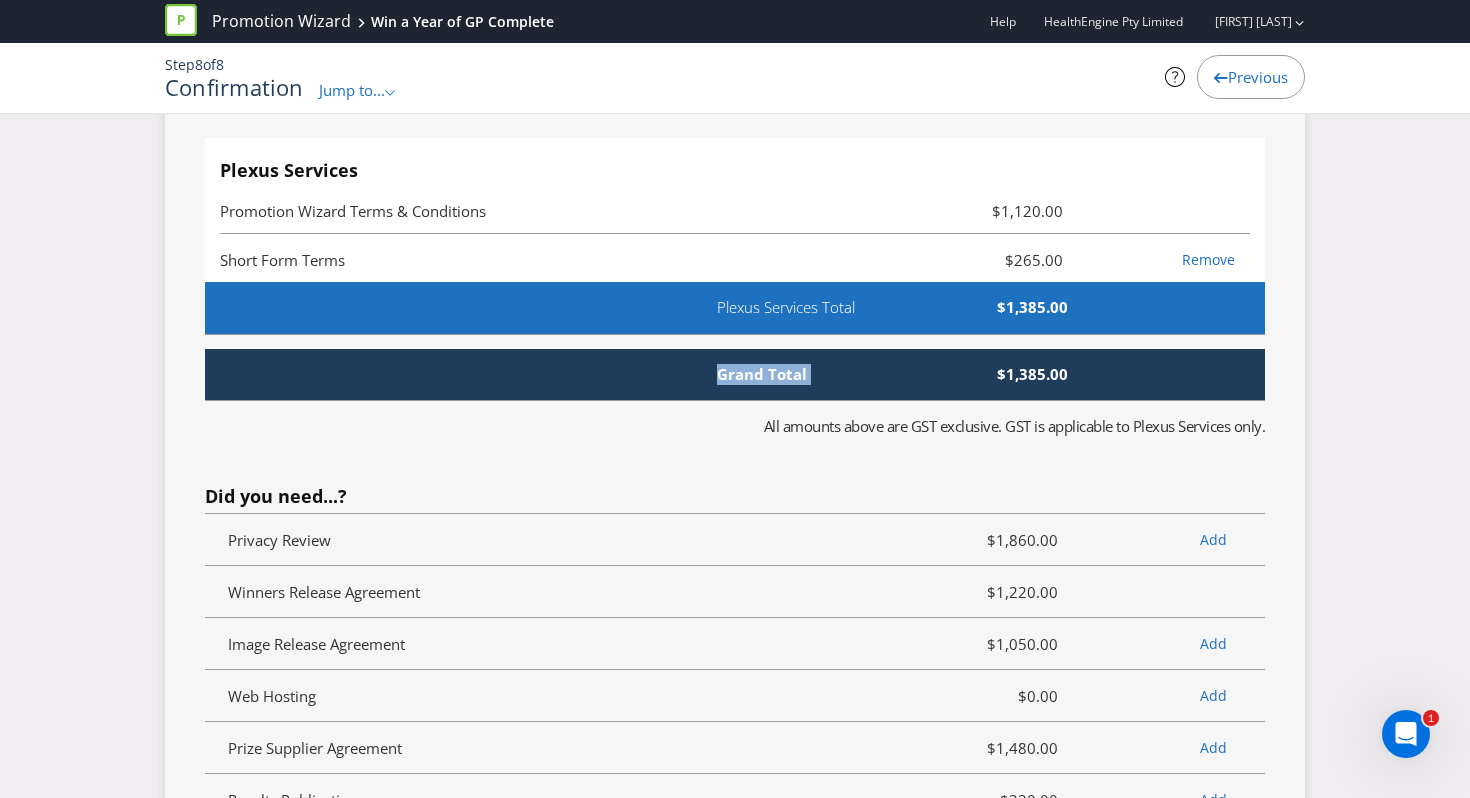 drag, startPoint x: 999, startPoint y: 375, endPoint x: 1094, endPoint y: 383, distance: 95.33625 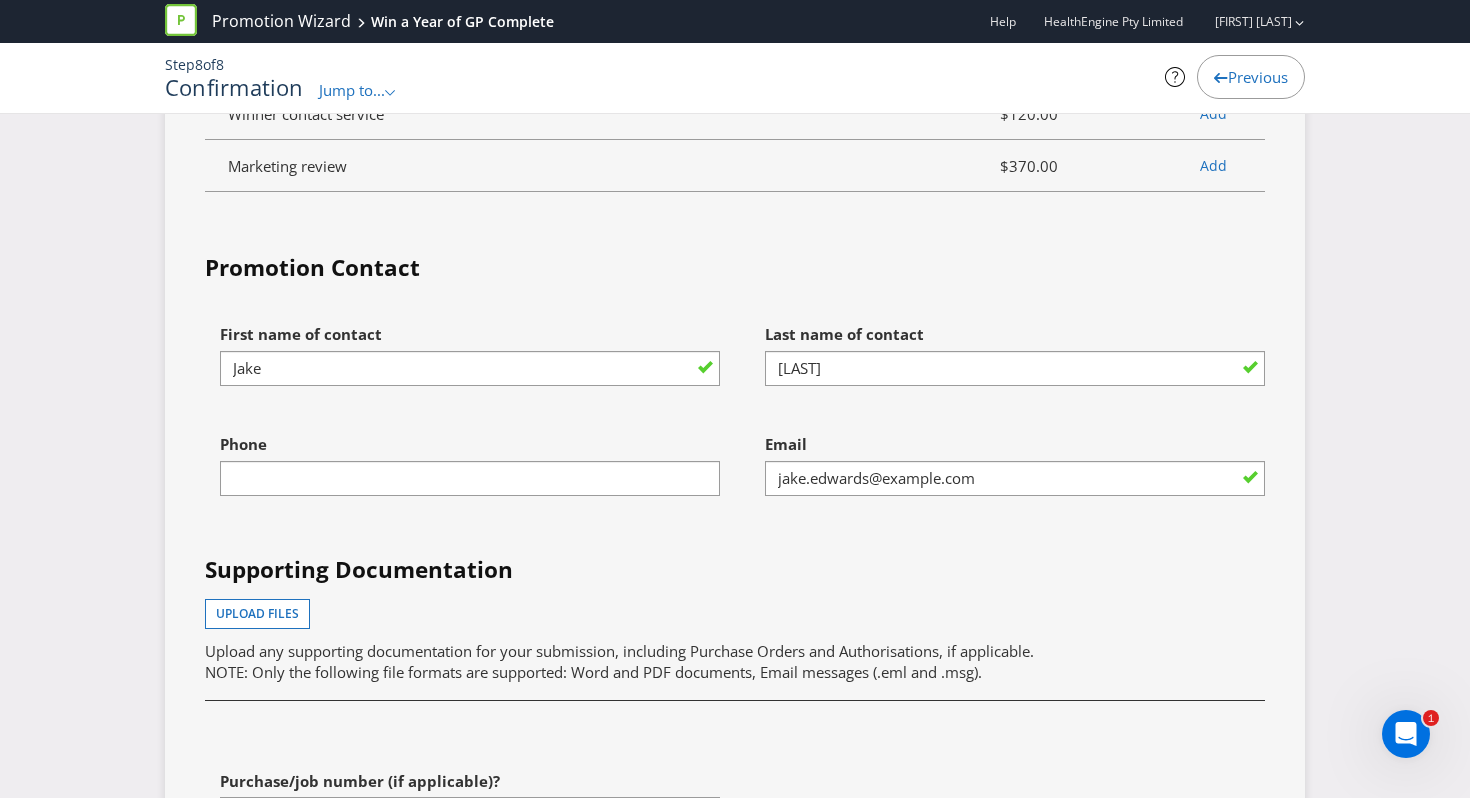 scroll, scrollTop: 5766, scrollLeft: 0, axis: vertical 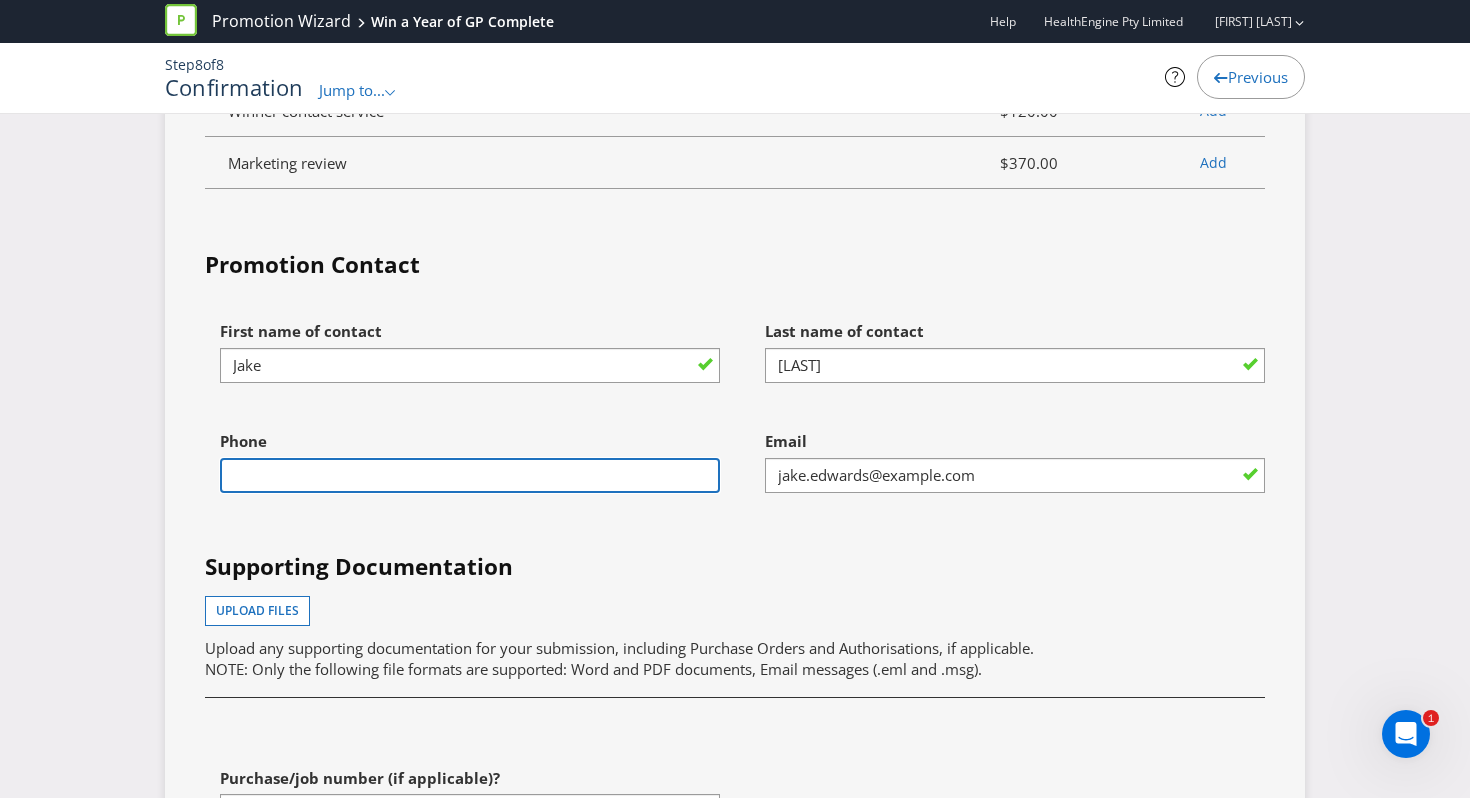 click at bounding box center (470, 475) 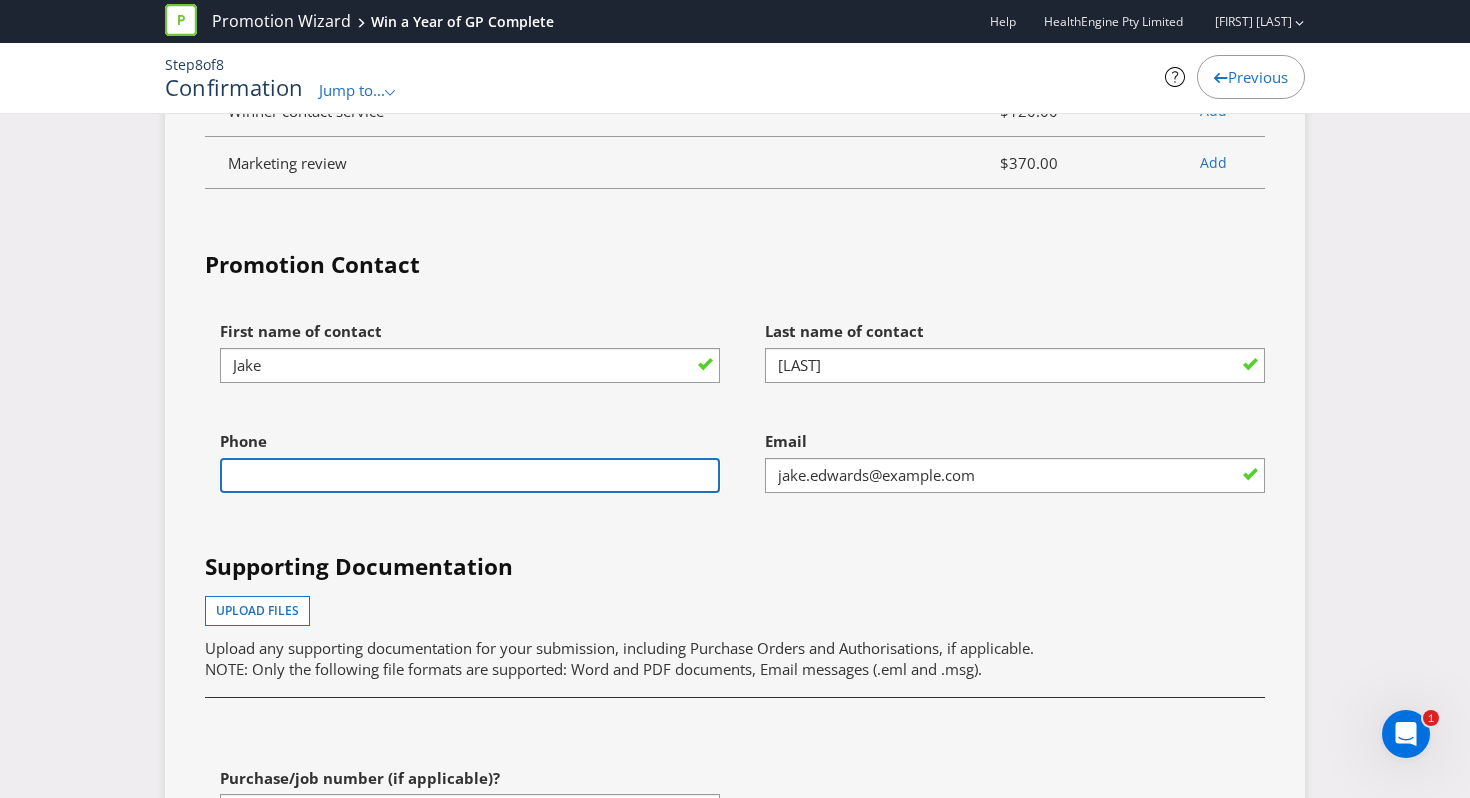 type on "[PHONE]" 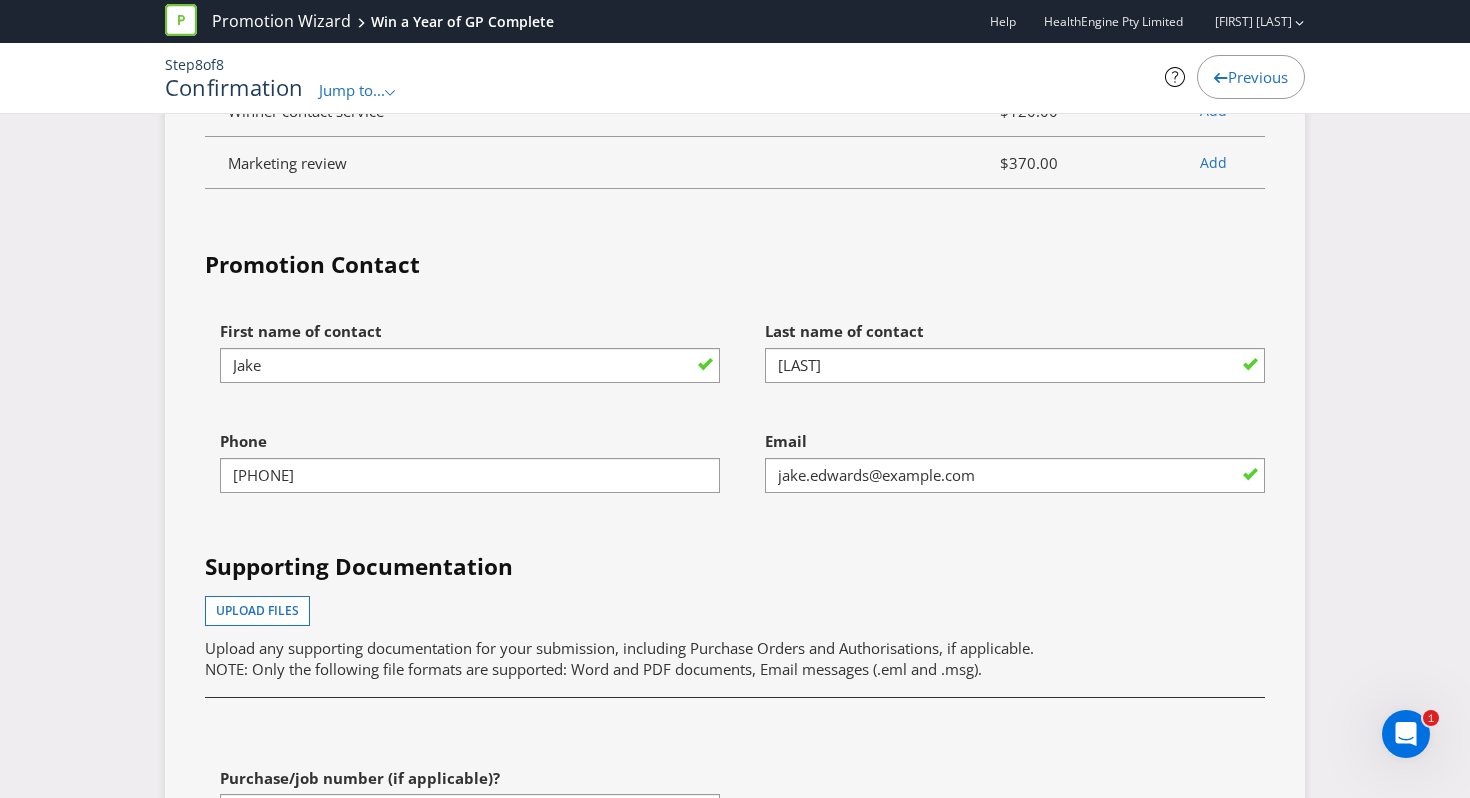 click on "Upload files Upload any supporting documentation for your submission, including Purchase Orders and Authorisations, if applicable. NOTE: Only the following file formats are supported: Word and PDF documents, Email messages (.eml and .msg)." at bounding box center (735, 638) 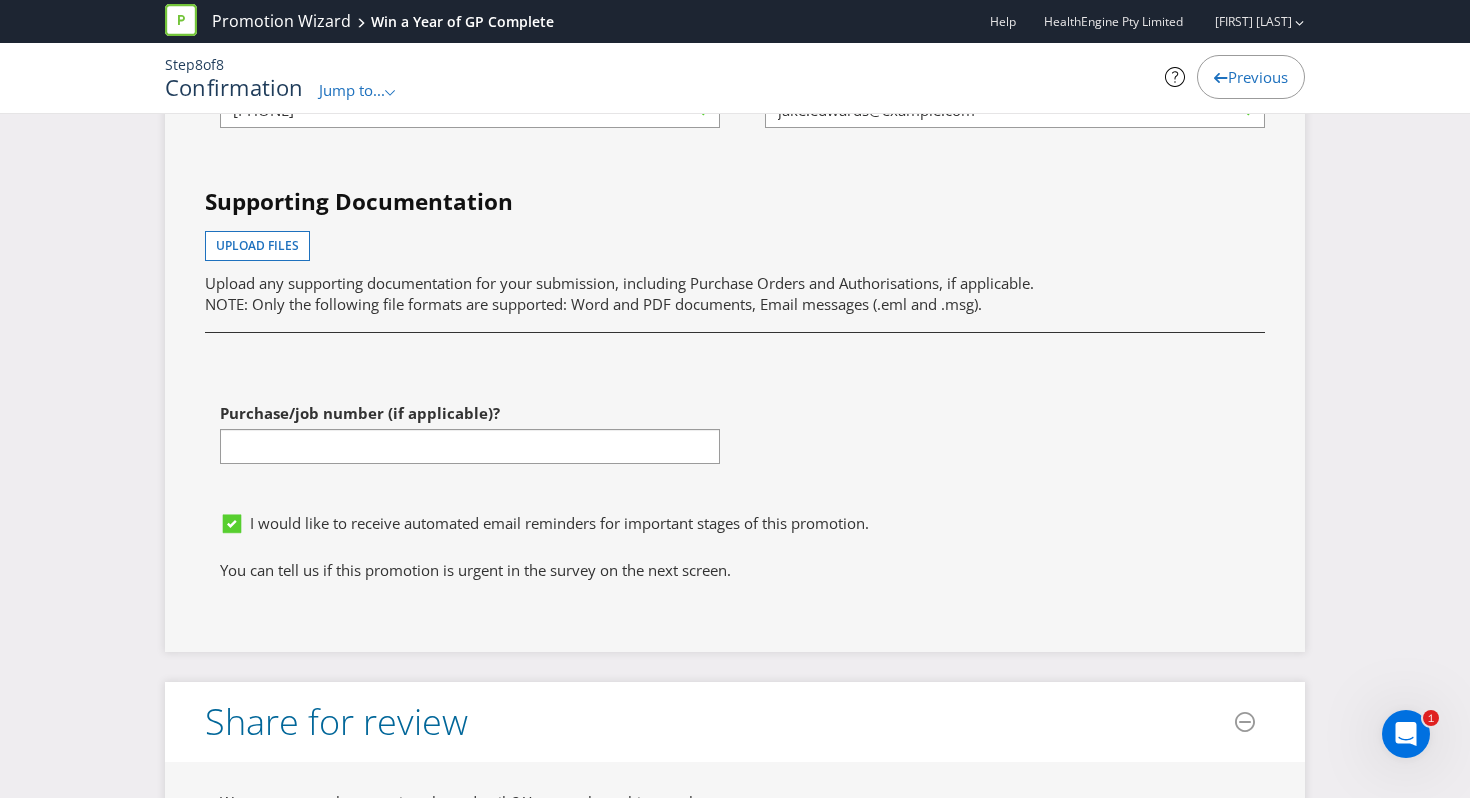 scroll, scrollTop: 6141, scrollLeft: 0, axis: vertical 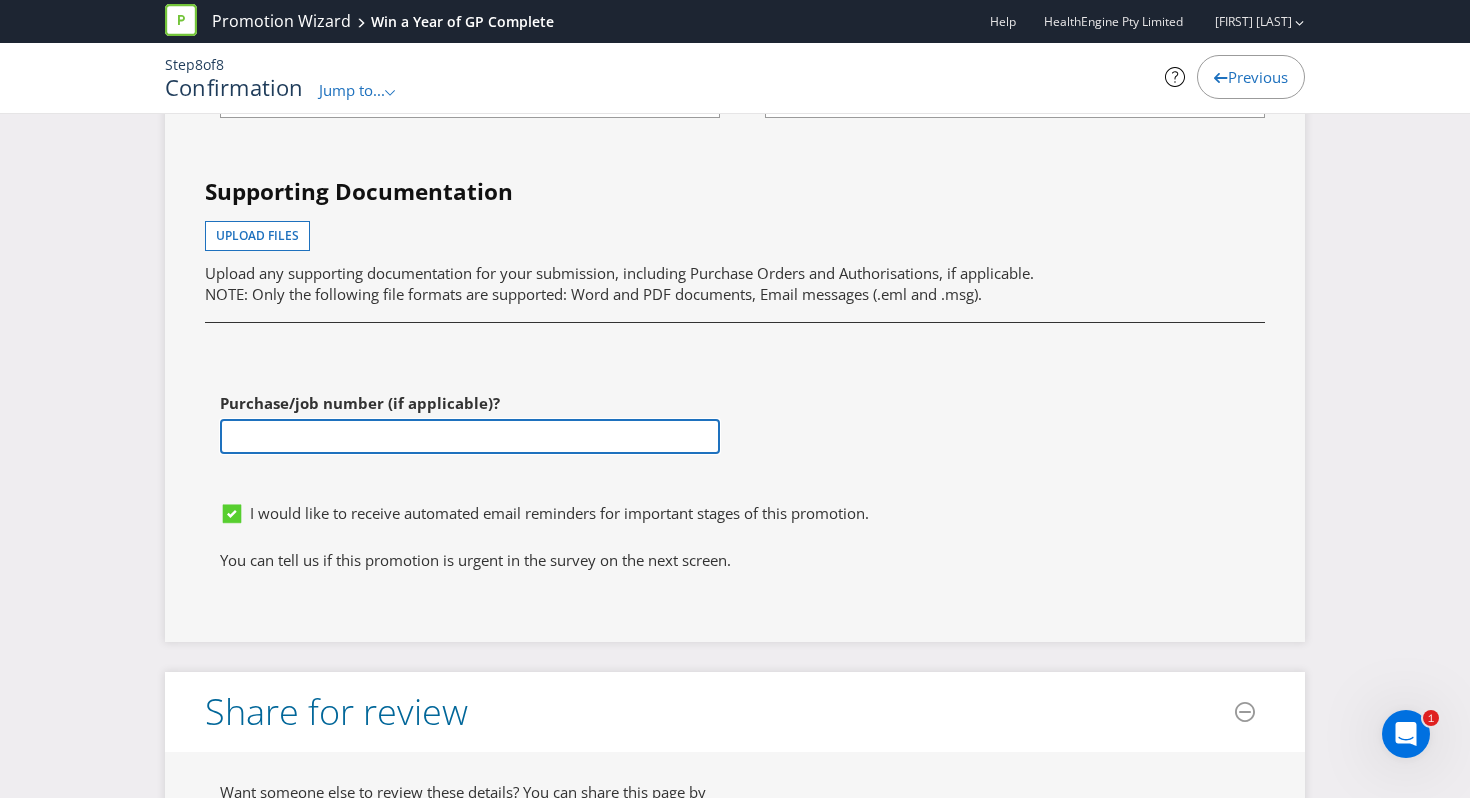 click at bounding box center [470, 436] 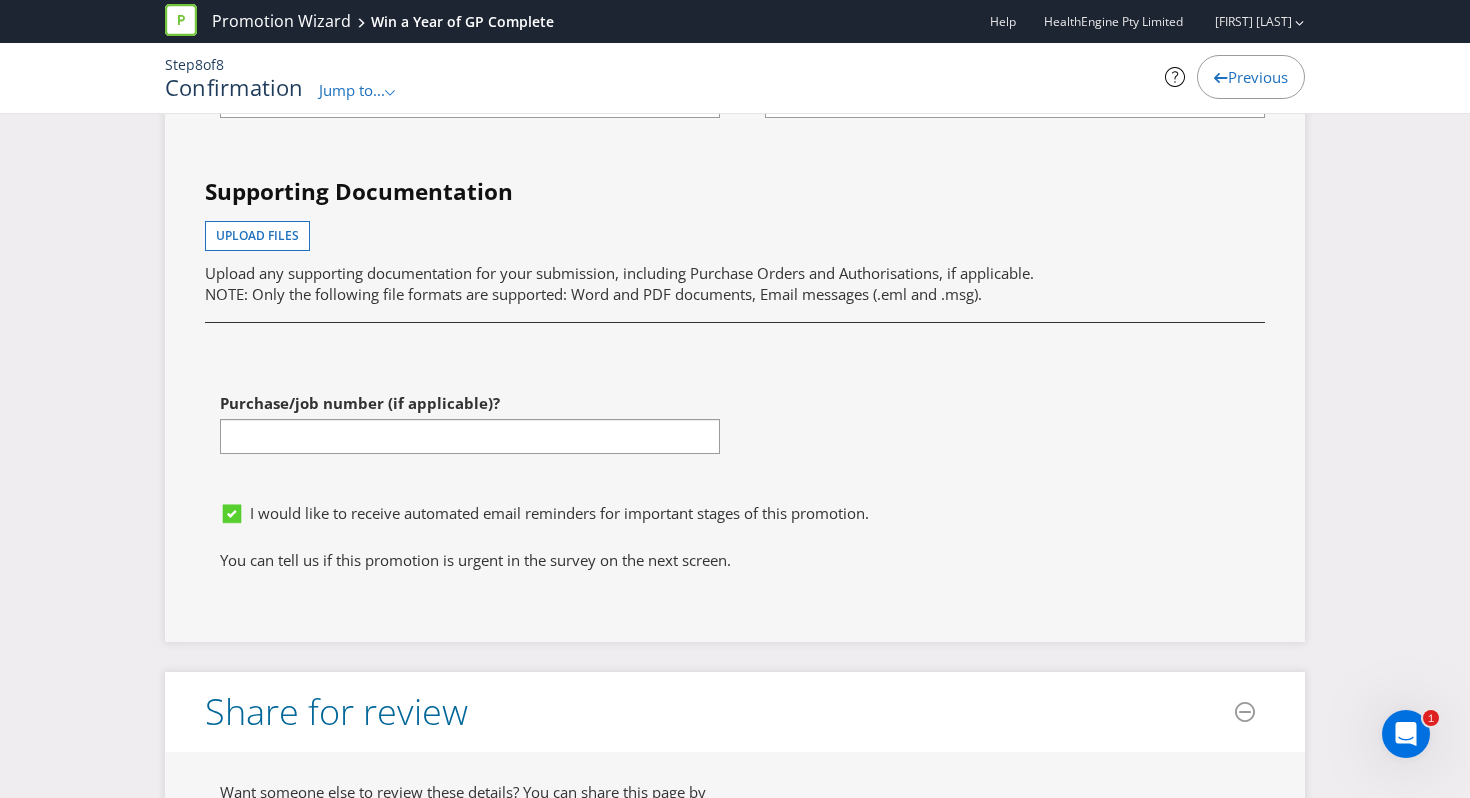 click on "First name of contact [FIRST] Last name of contact [LAST] Phone [PHONE] Email [EMAIL] Supporting Documentation Upload files Upload any supporting documentation for your submission, including Purchase Orders and Authorisations, if applicable. NOTE: Only the following file formats are supported: Word and PDF documents, Email messages (.eml and .msg). Purchase/job number (if applicable)?" at bounding box center (735, 214) 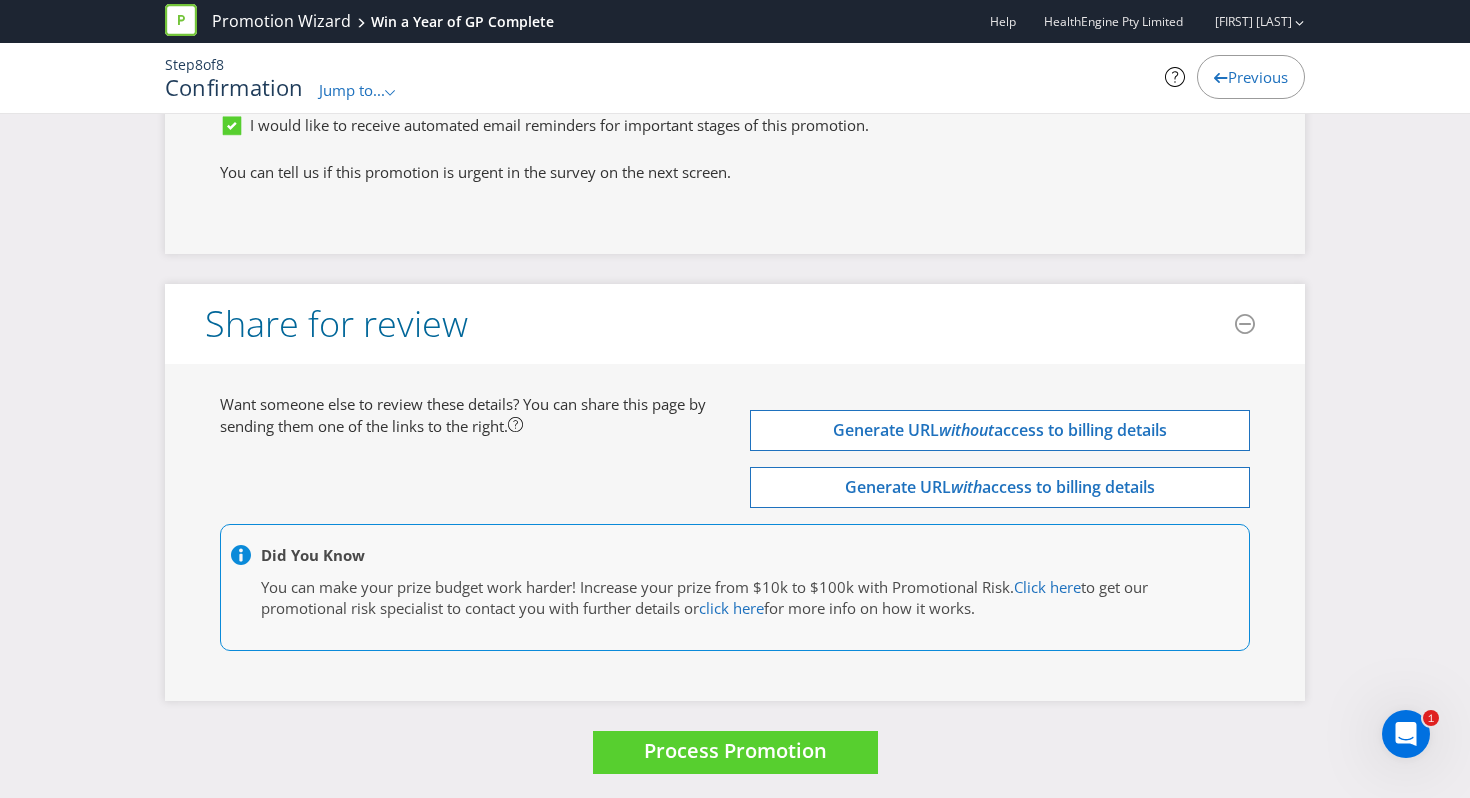 scroll, scrollTop: 6534, scrollLeft: 0, axis: vertical 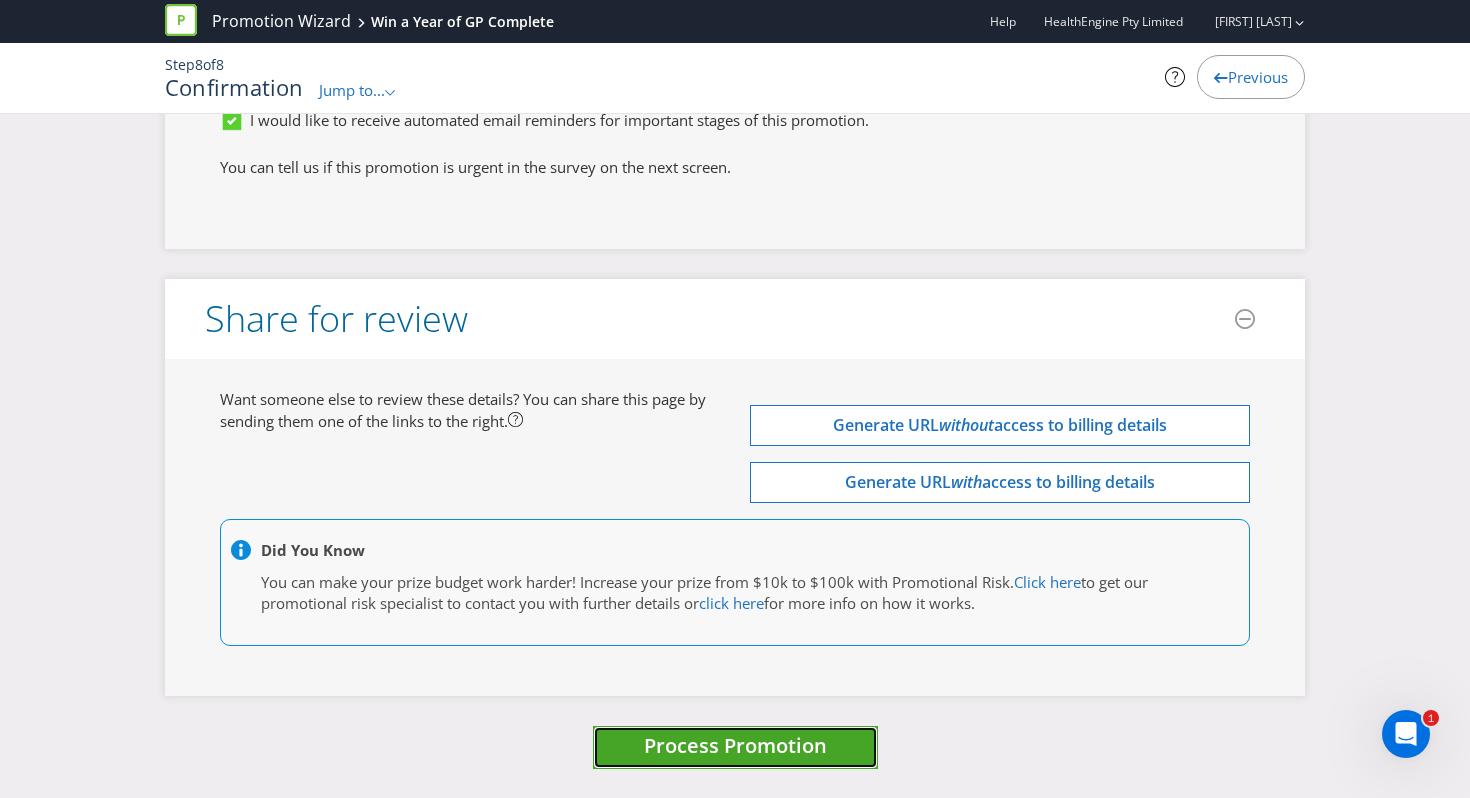 click on "Process Promotion" at bounding box center (735, 745) 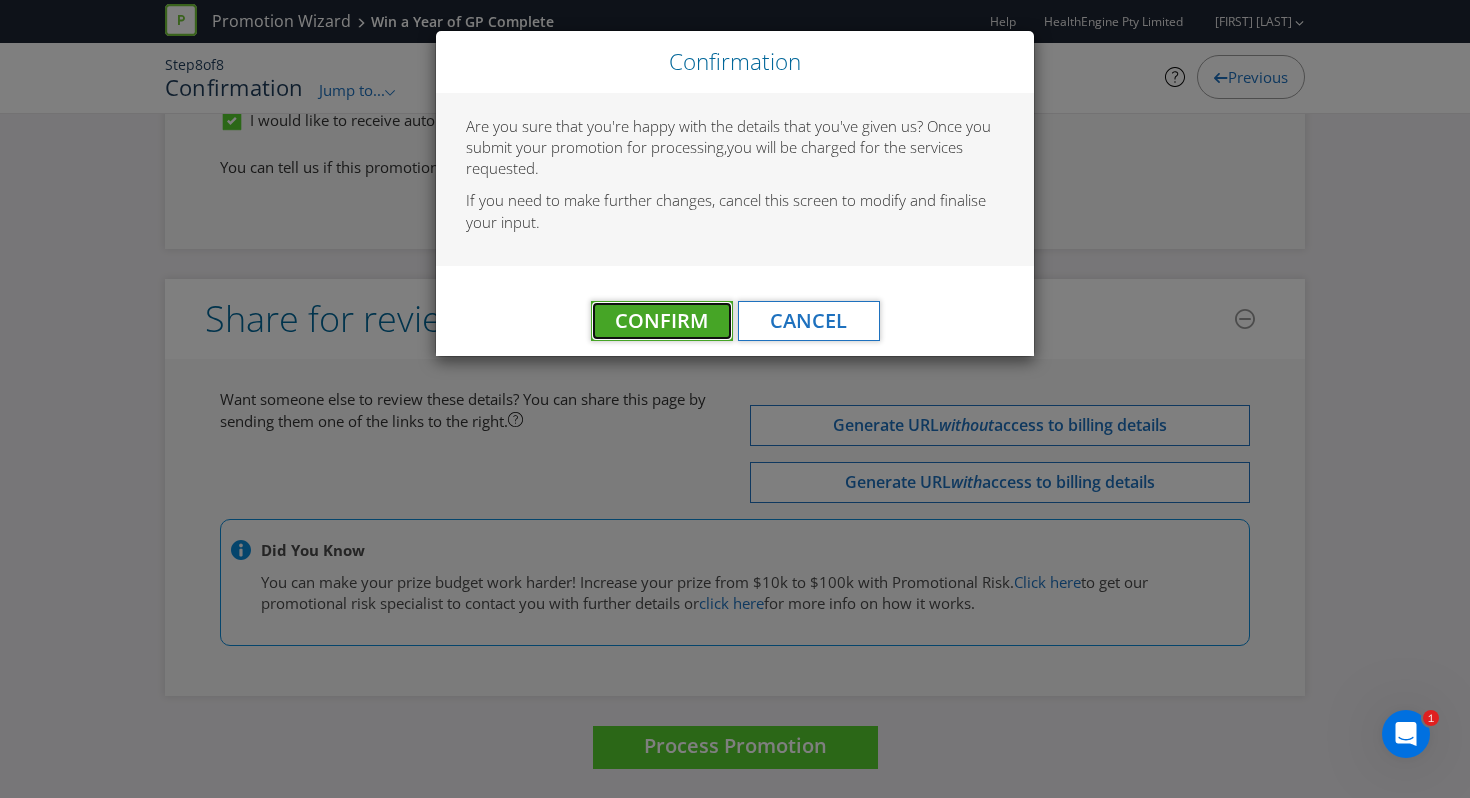 click on "Confirm" at bounding box center [661, 320] 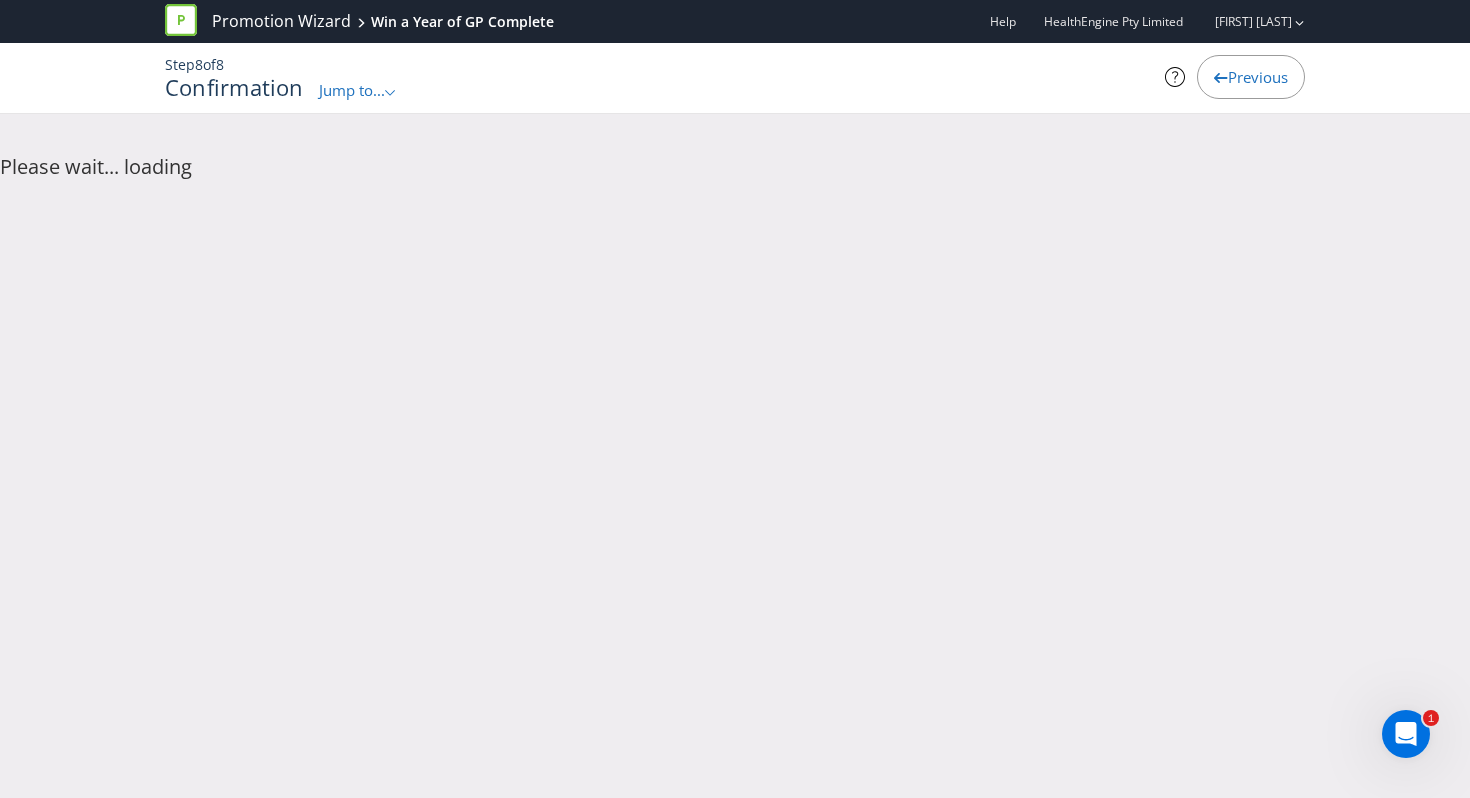 scroll, scrollTop: 0, scrollLeft: 0, axis: both 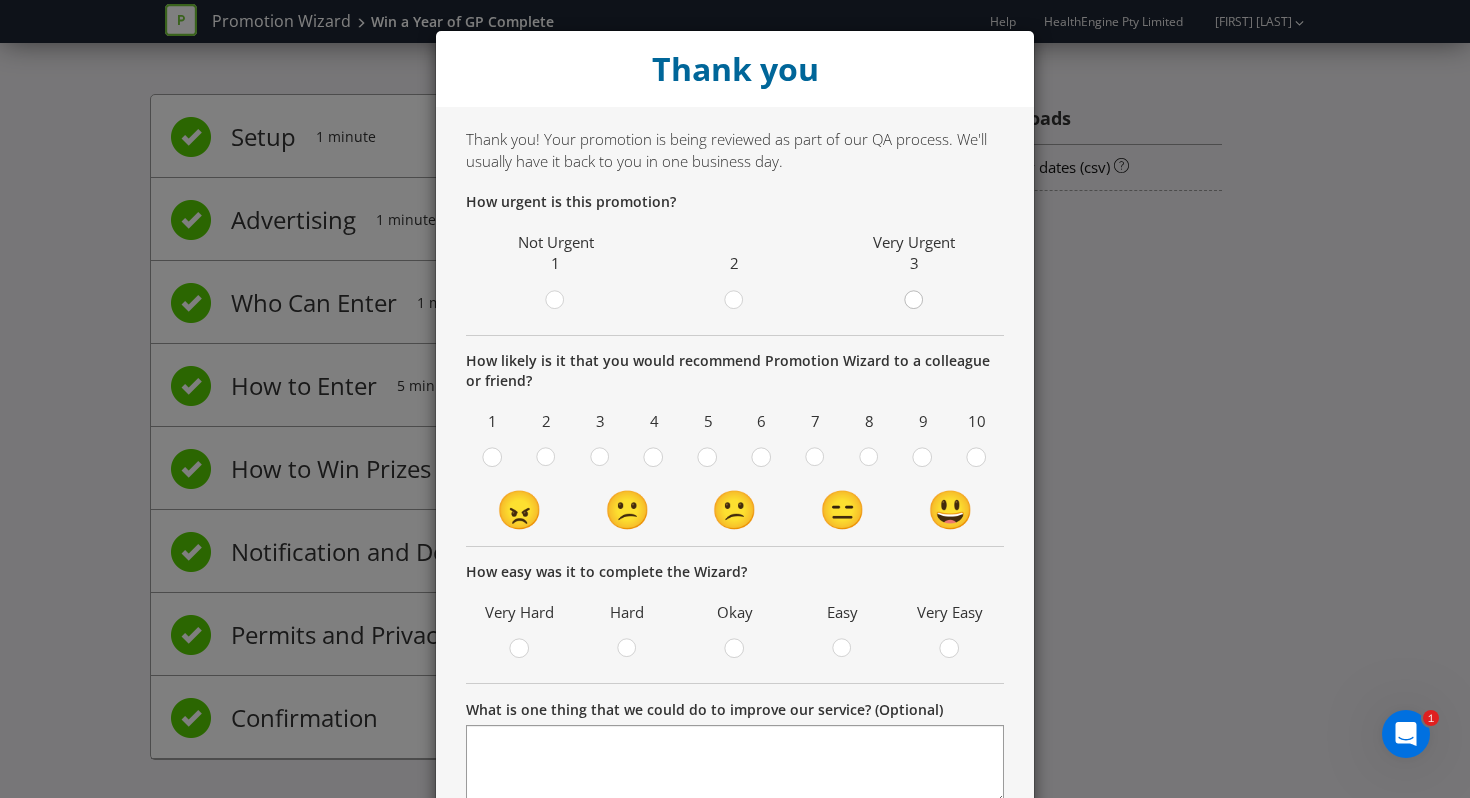 click 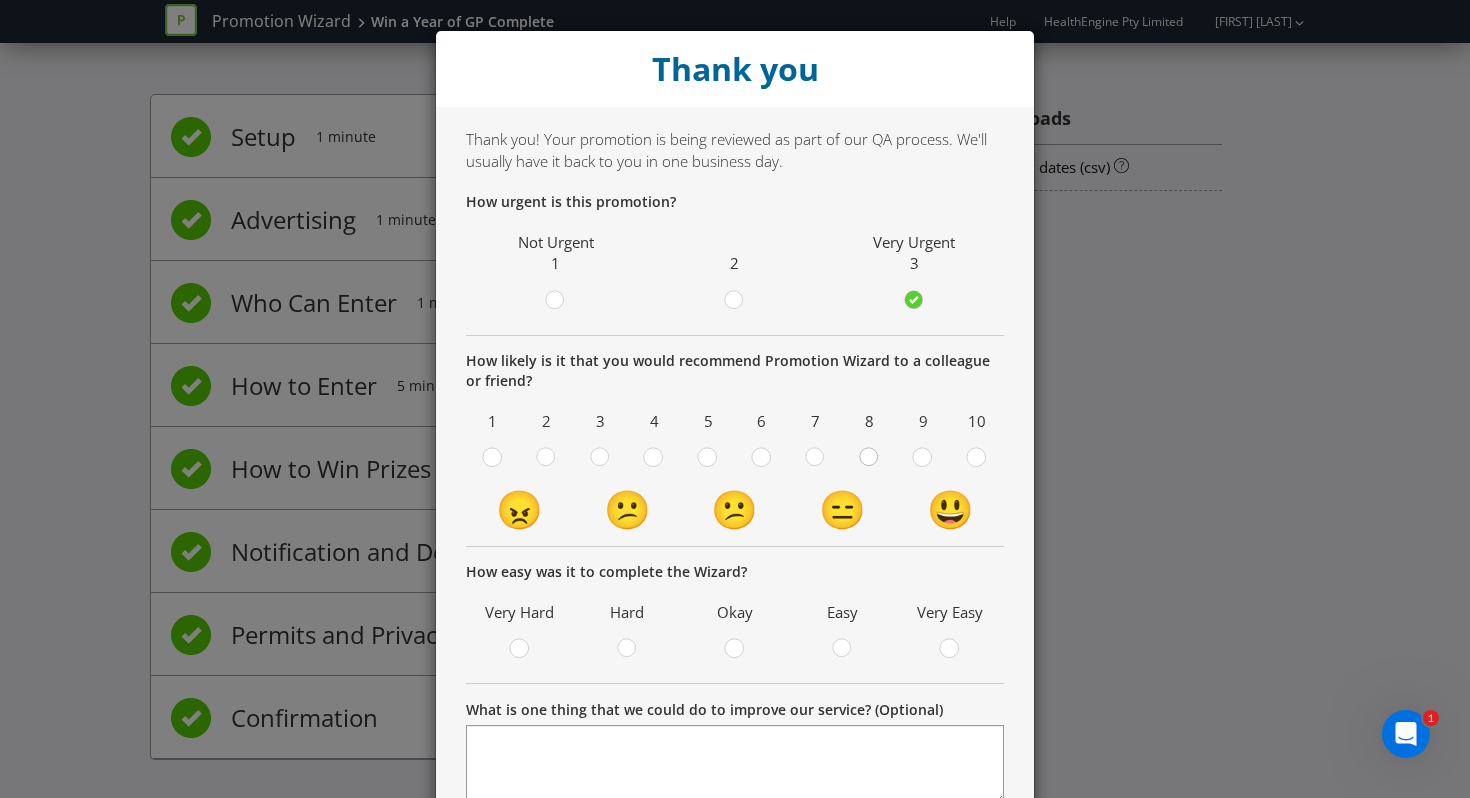 click at bounding box center [869, 451] 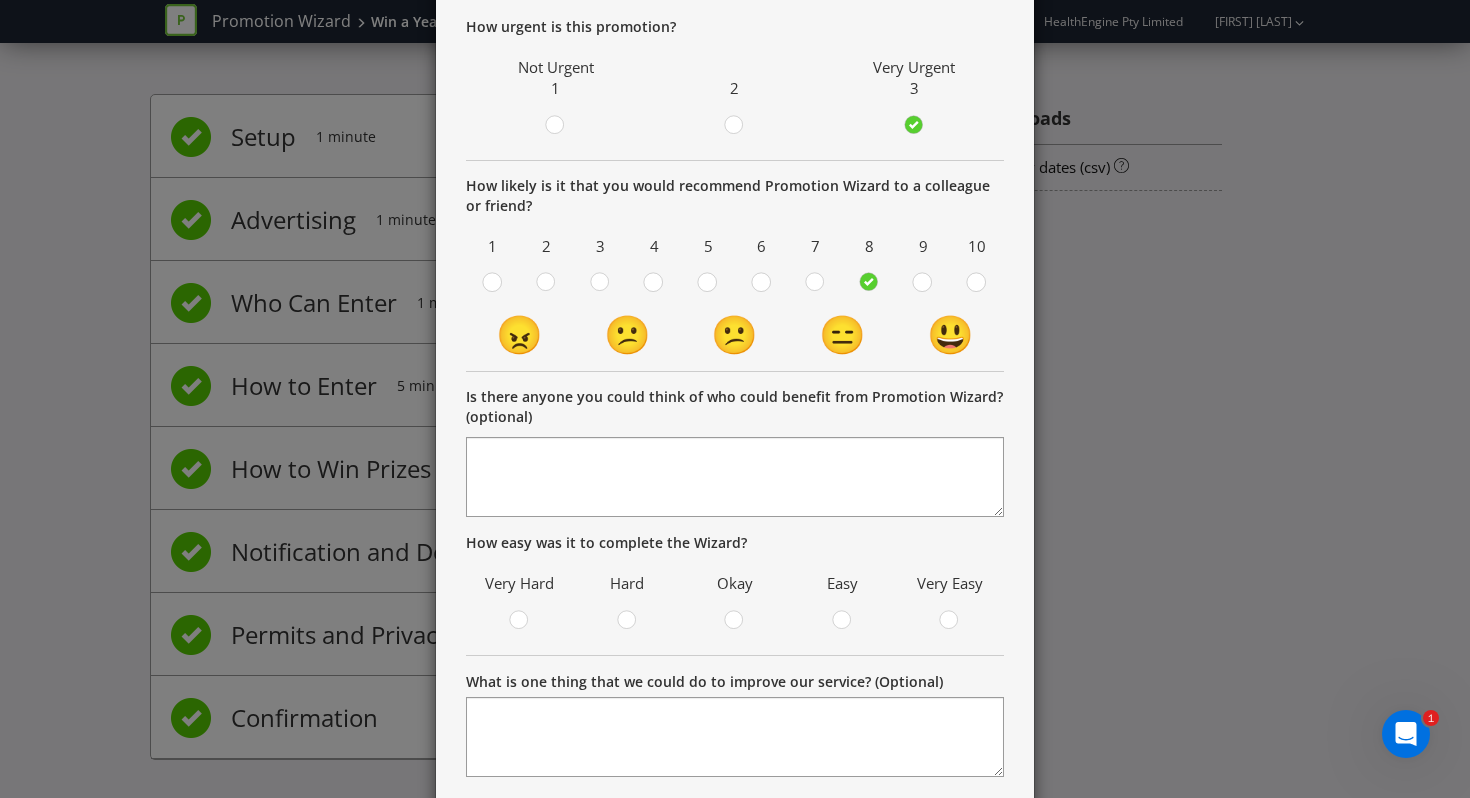 scroll, scrollTop: 194, scrollLeft: 0, axis: vertical 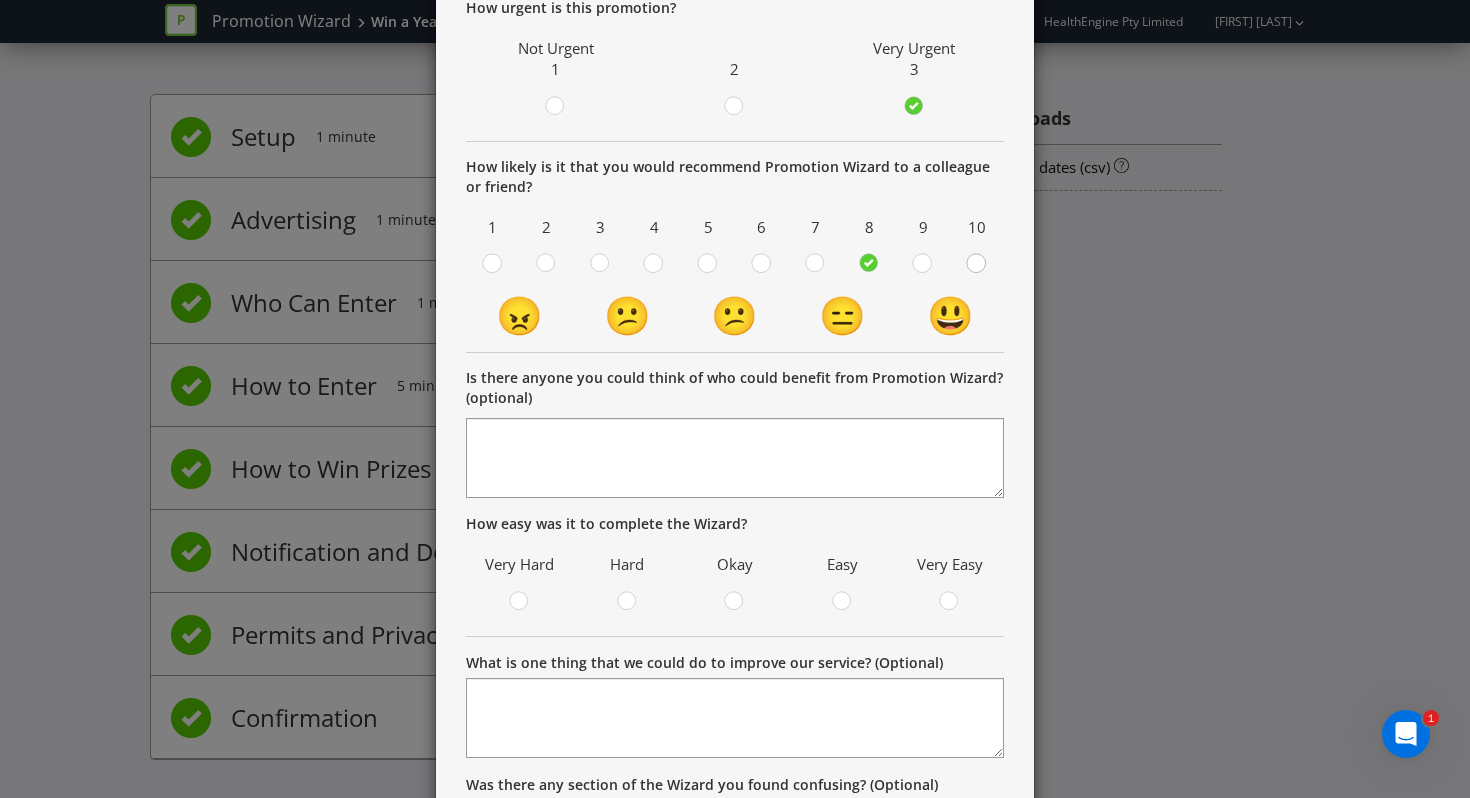 click at bounding box center (977, 257) 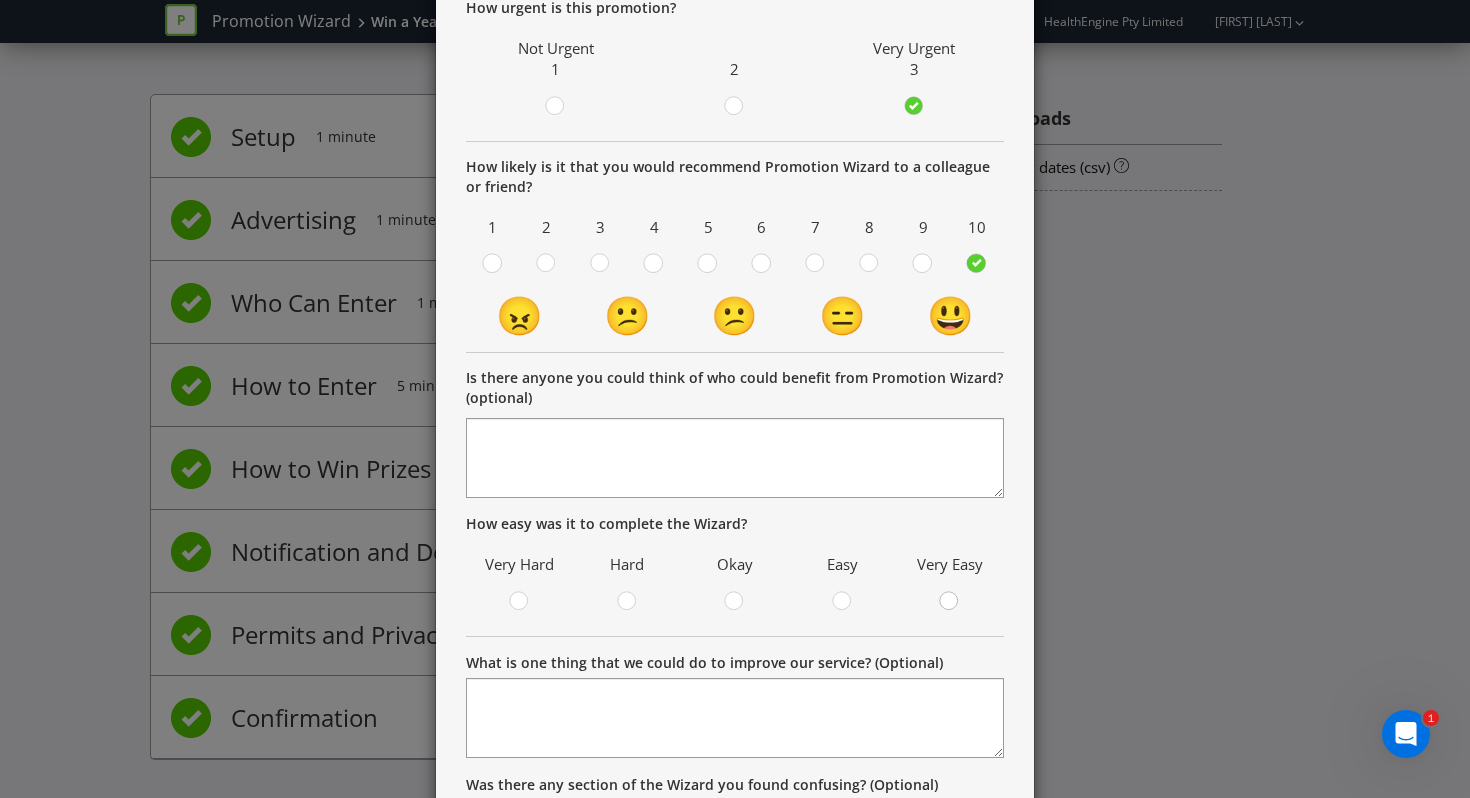 click at bounding box center (950, 595) 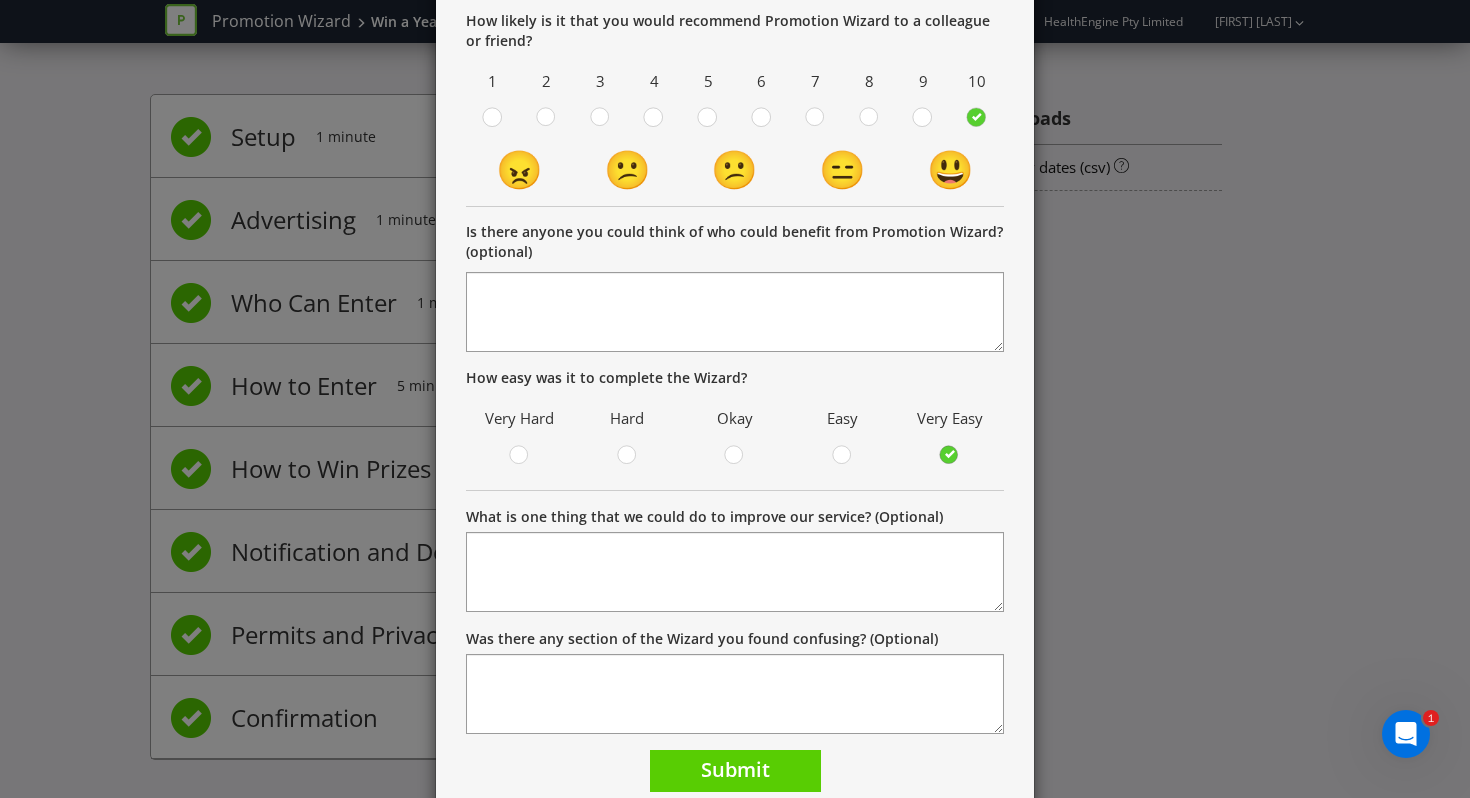 scroll, scrollTop: 418, scrollLeft: 0, axis: vertical 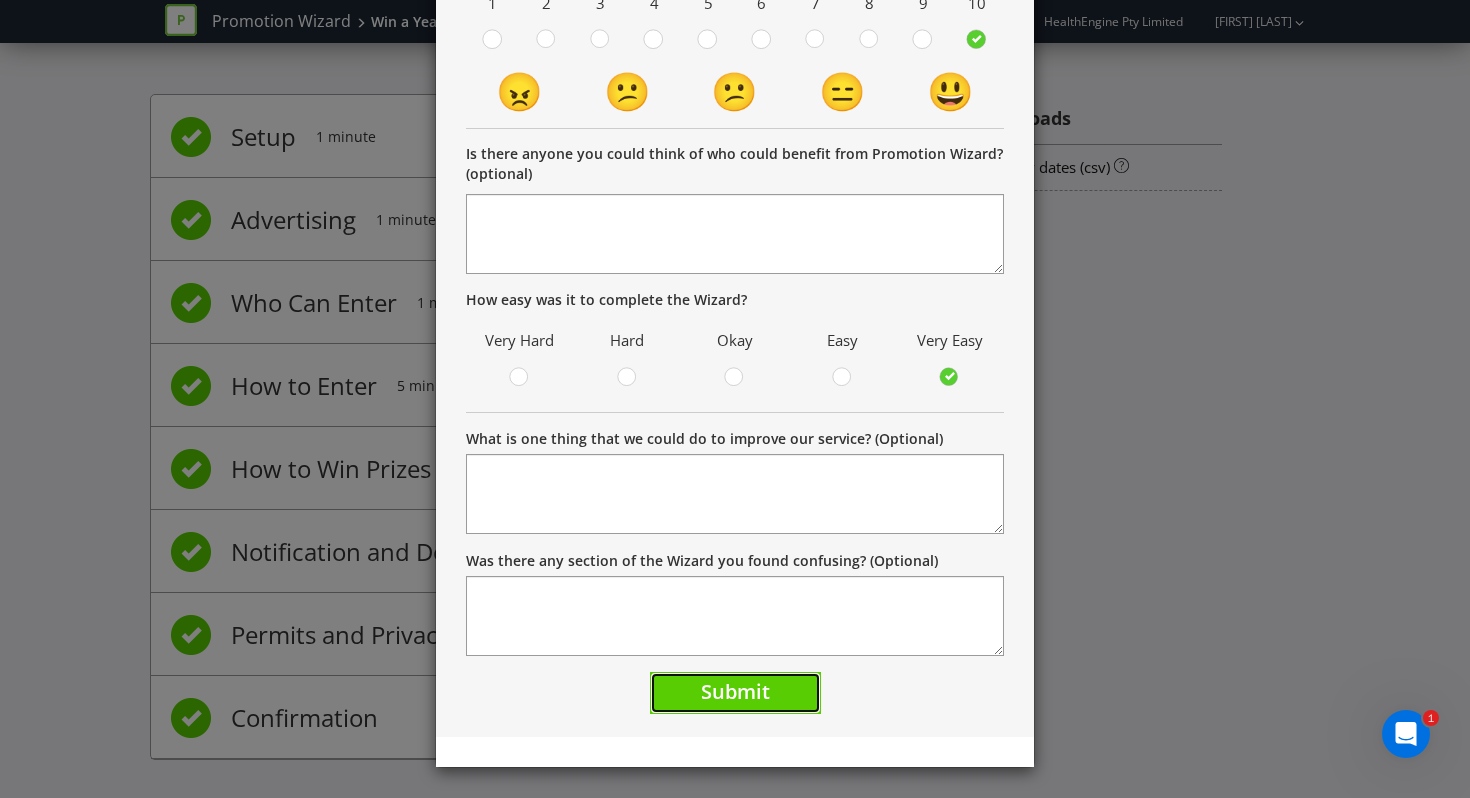 click on "Submit" at bounding box center (735, 691) 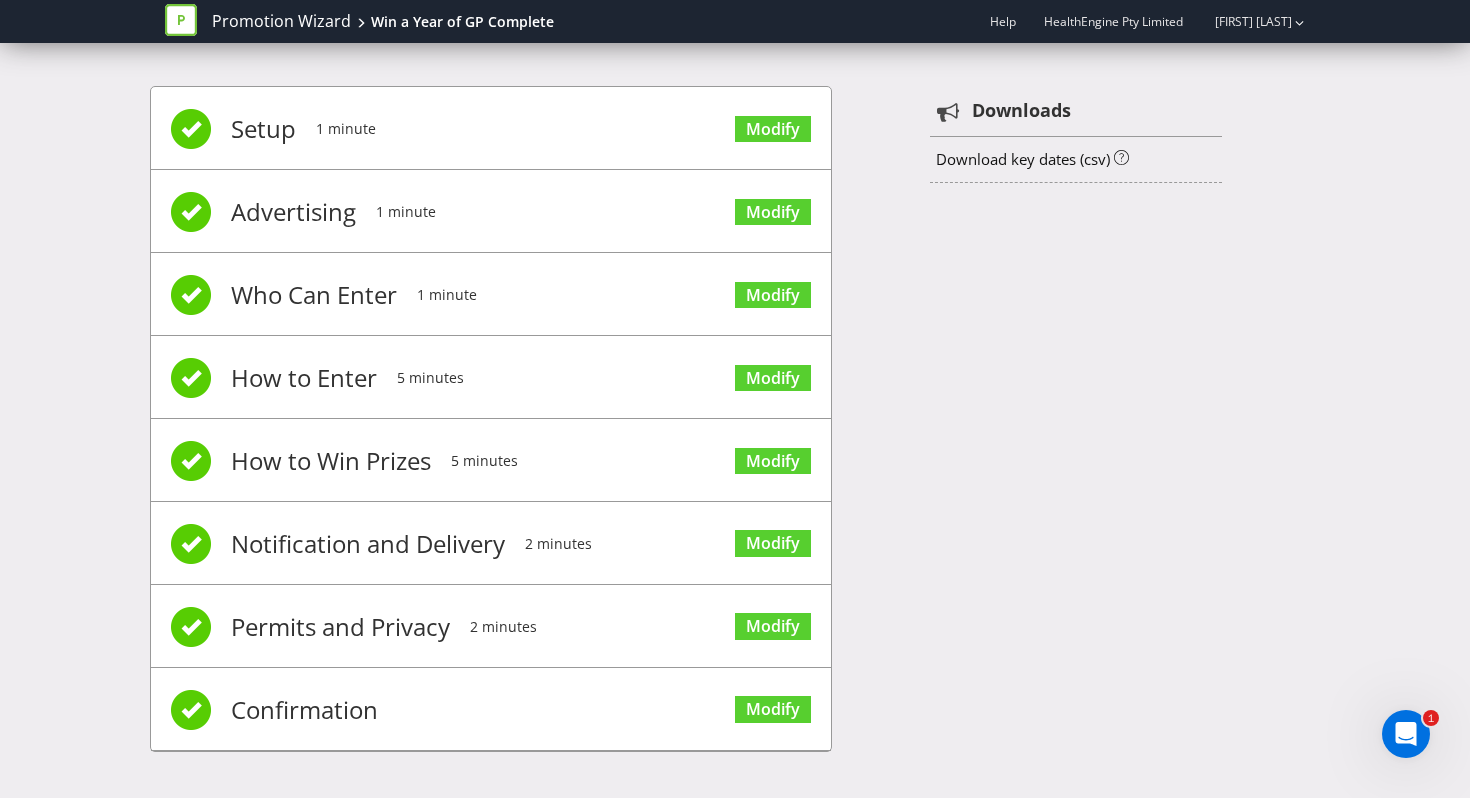 scroll, scrollTop: 0, scrollLeft: 0, axis: both 